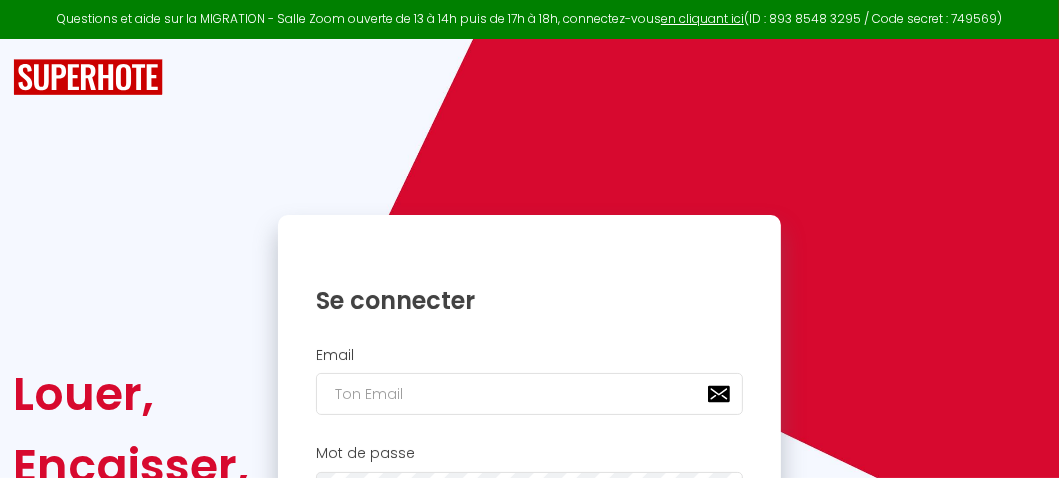 scroll, scrollTop: 131, scrollLeft: 0, axis: vertical 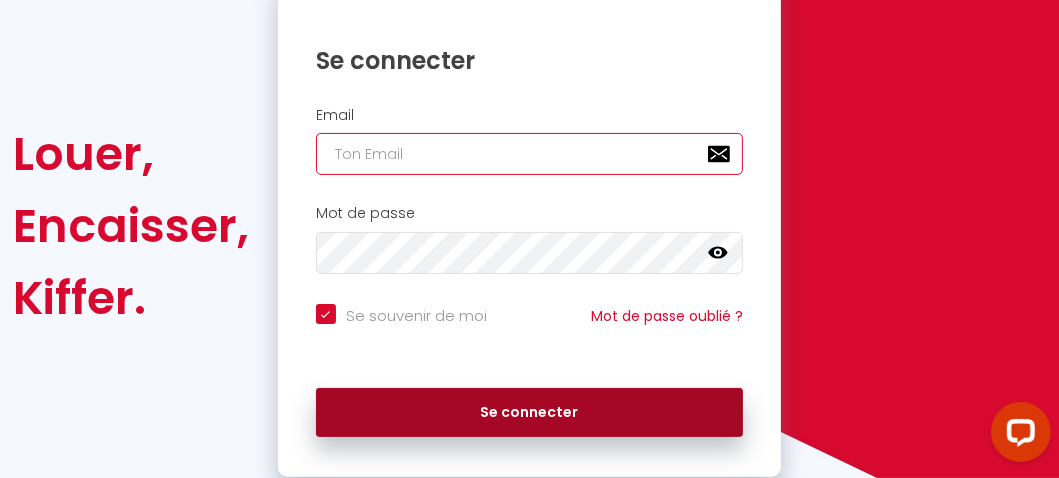 type on "[EMAIL]" 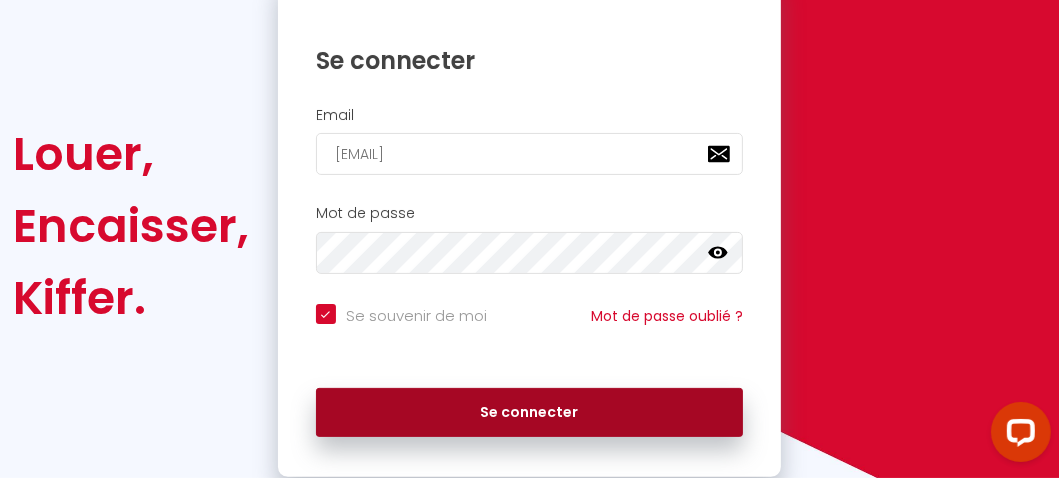 click on "Se connecter" at bounding box center [529, 413] 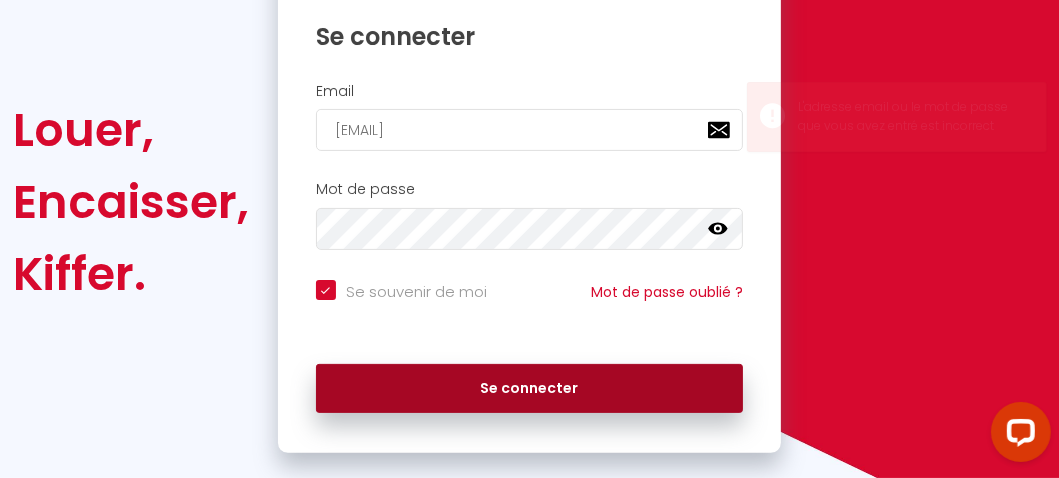 scroll, scrollTop: 240, scrollLeft: 0, axis: vertical 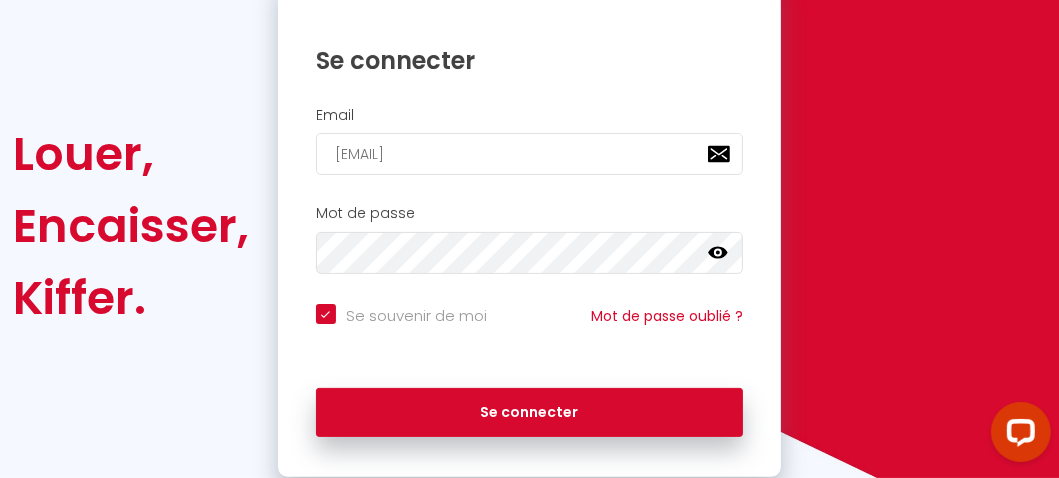 click 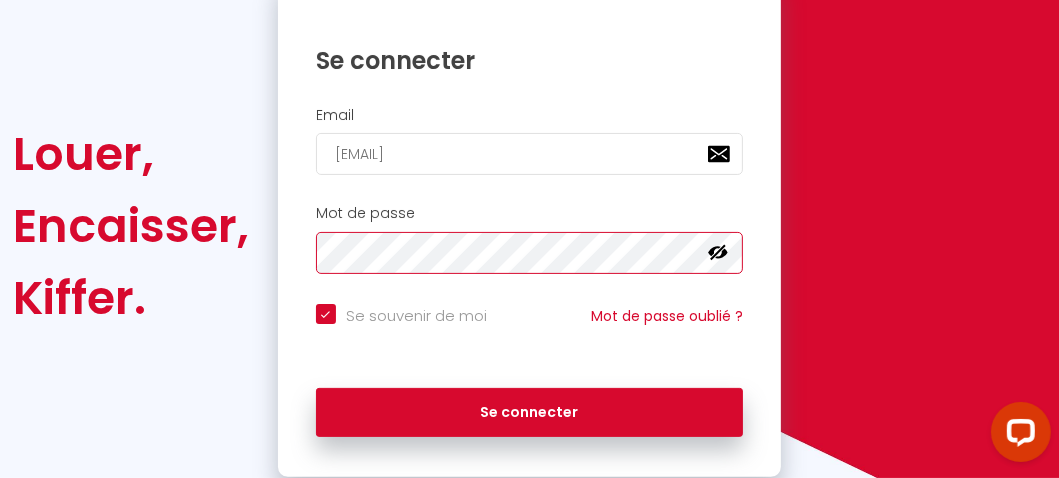 click on "Se connecter
Email   [EMAIL]   Mot de passe
false
Se souvenir de moi   Mot de passe oublié ?     Se connecter" at bounding box center [530, 226] 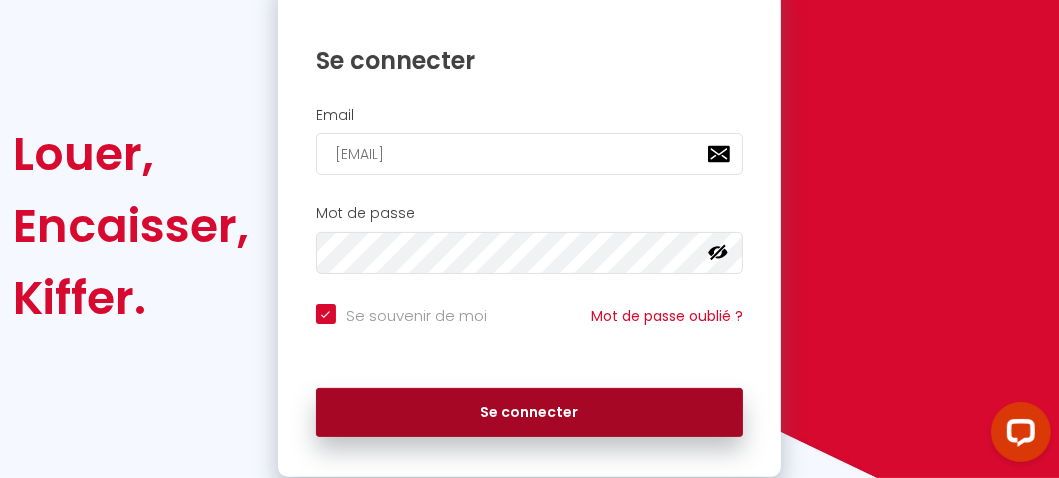 click on "Se connecter" at bounding box center [529, 413] 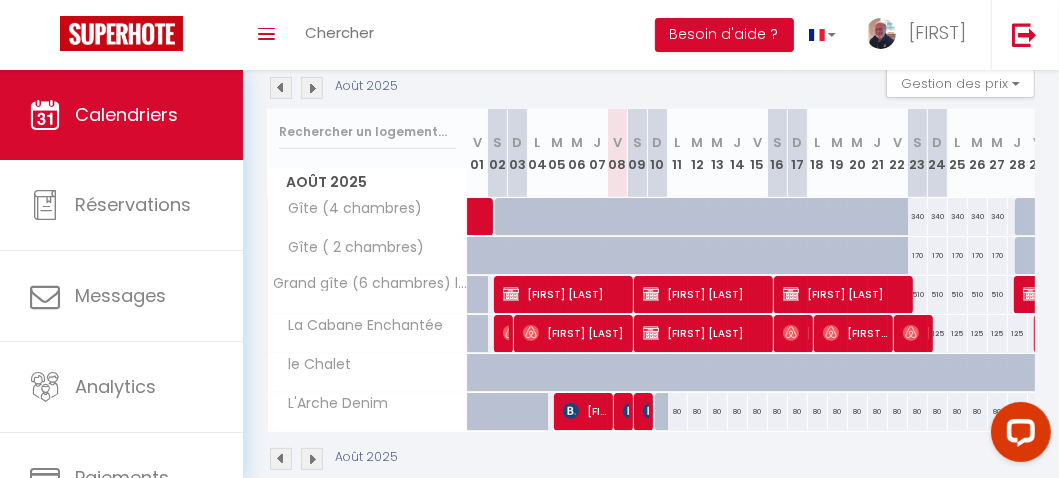 scroll, scrollTop: 240, scrollLeft: 0, axis: vertical 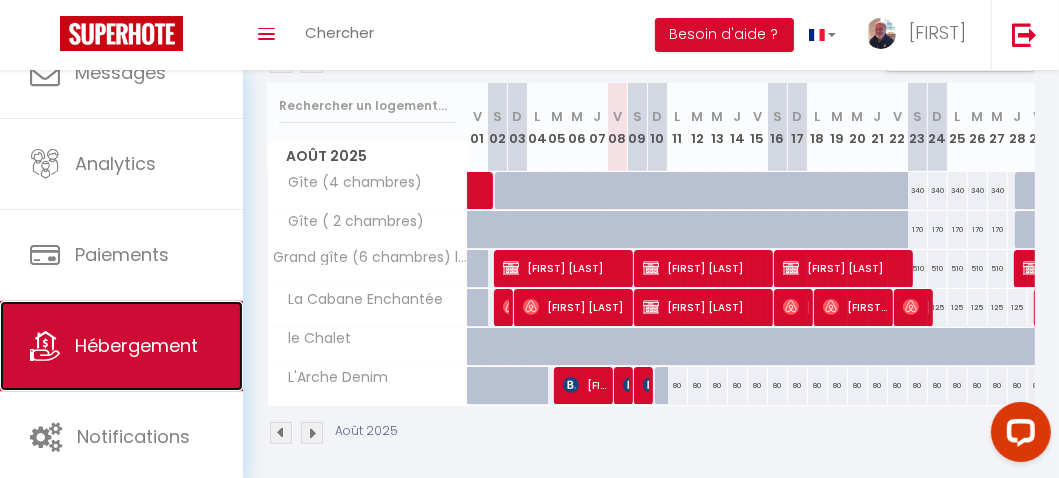 click on "Hébergement" at bounding box center [136, 345] 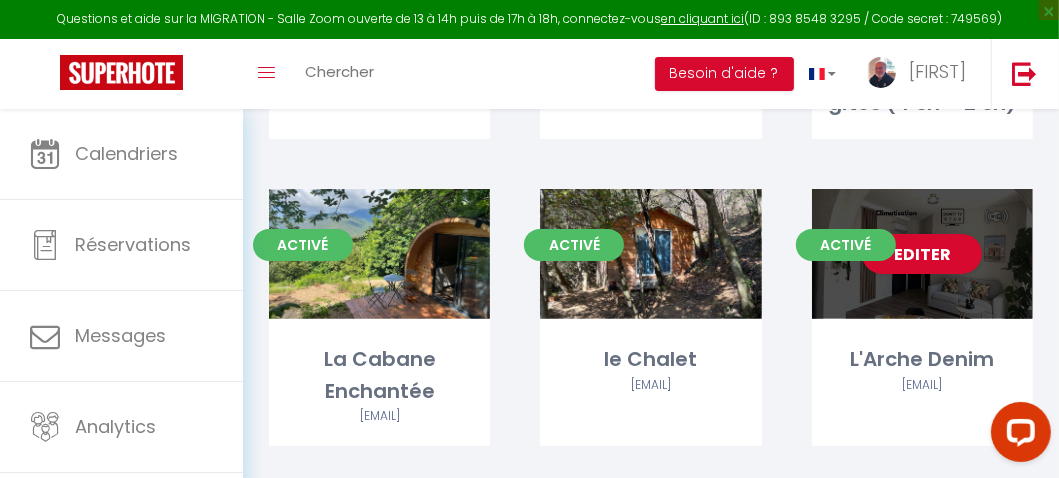 scroll, scrollTop: 428, scrollLeft: 0, axis: vertical 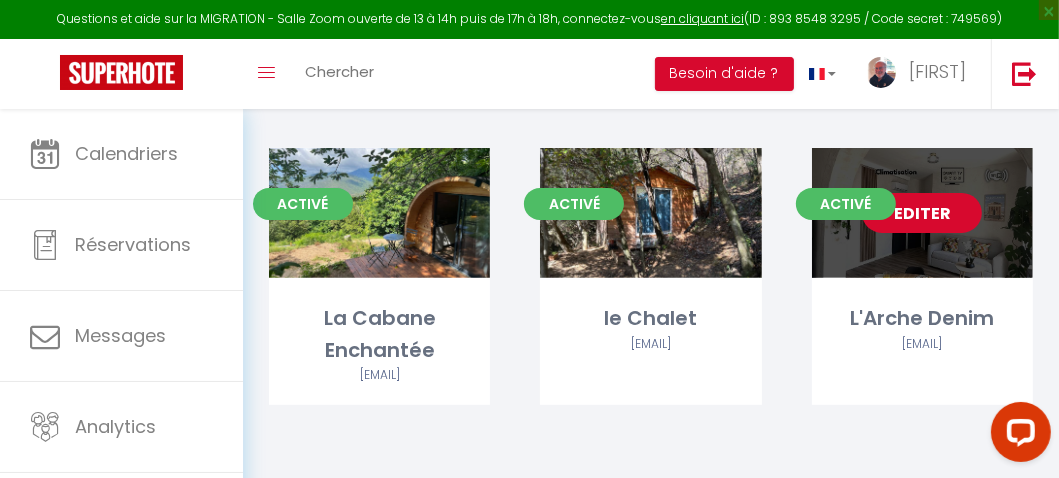 click on "Editer" at bounding box center (922, 213) 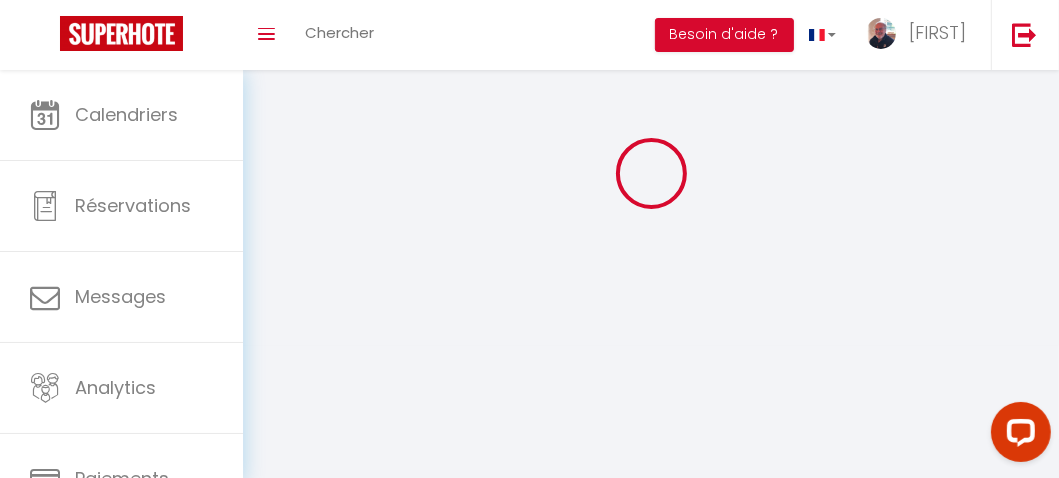 scroll, scrollTop: 0, scrollLeft: 0, axis: both 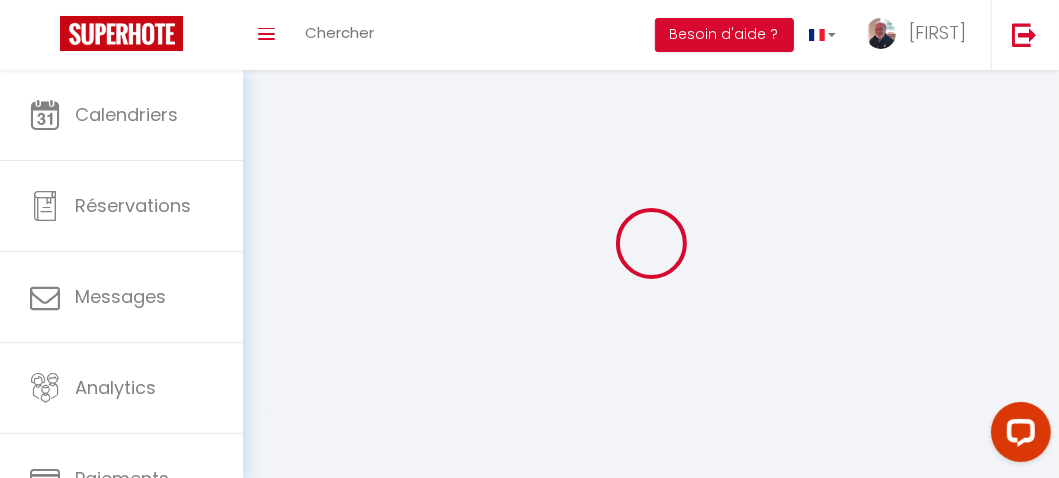 select 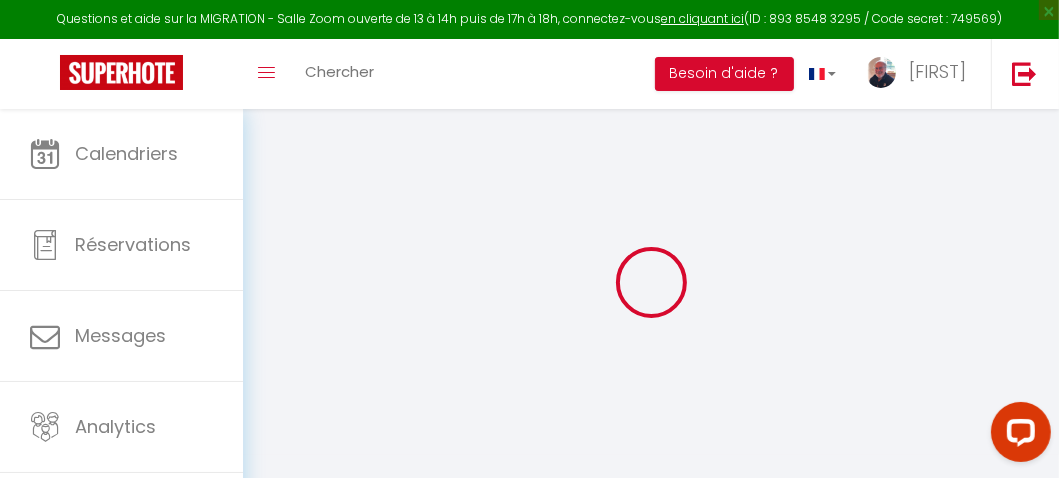 select 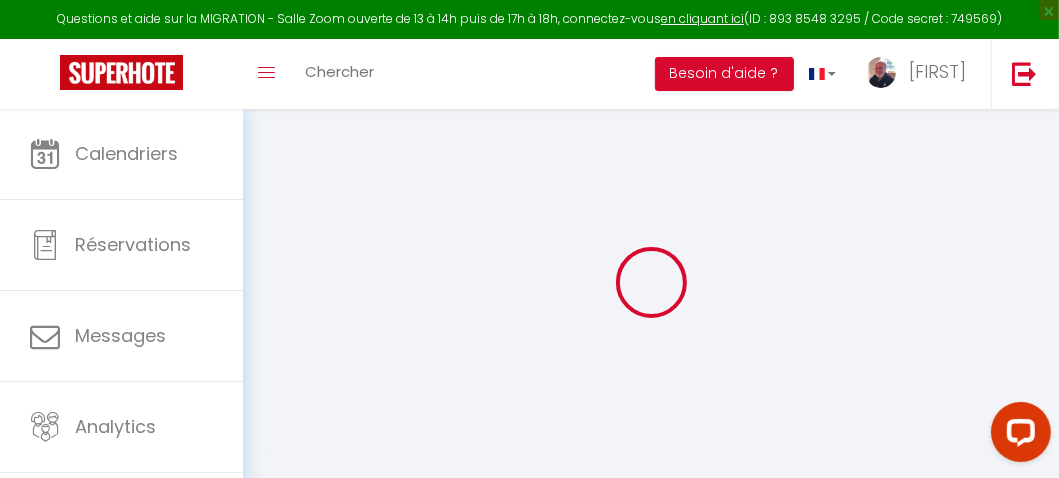 select 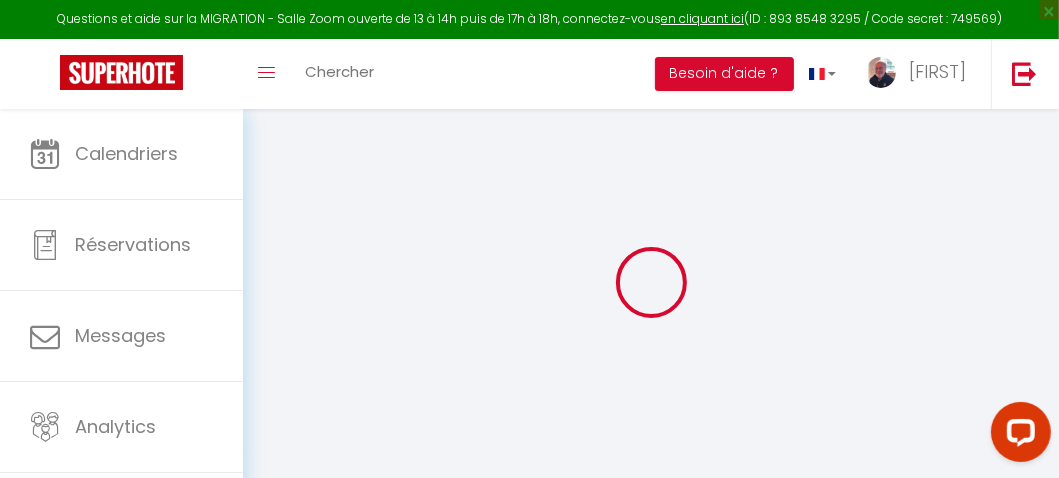 select 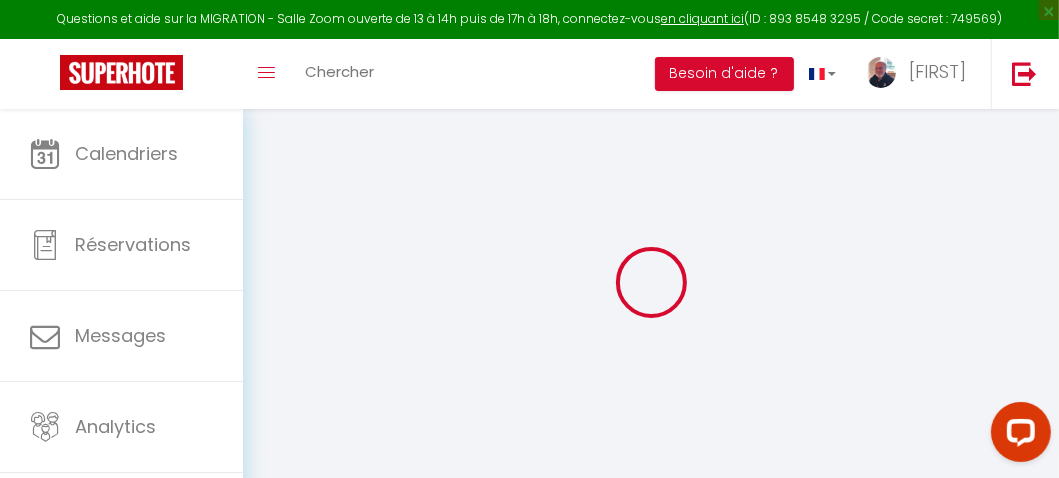 select 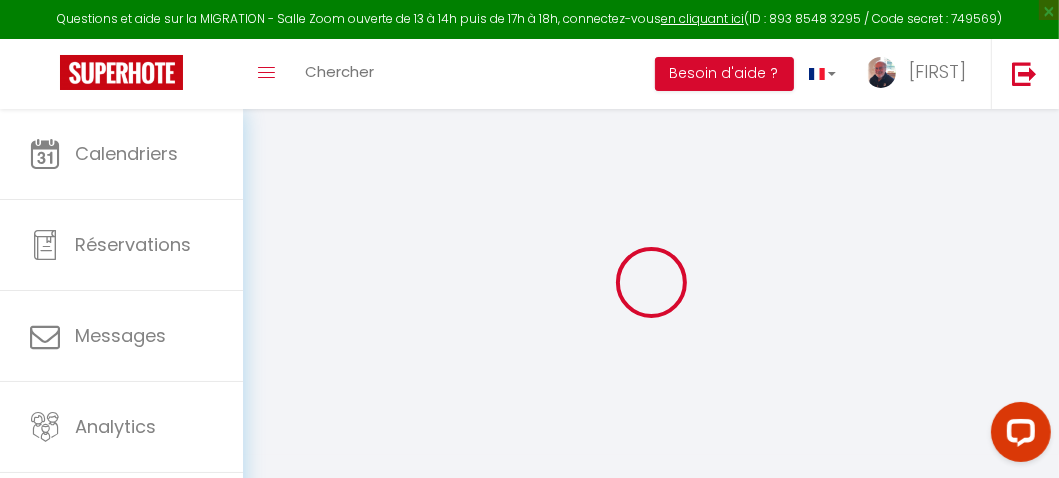 checkbox on "false" 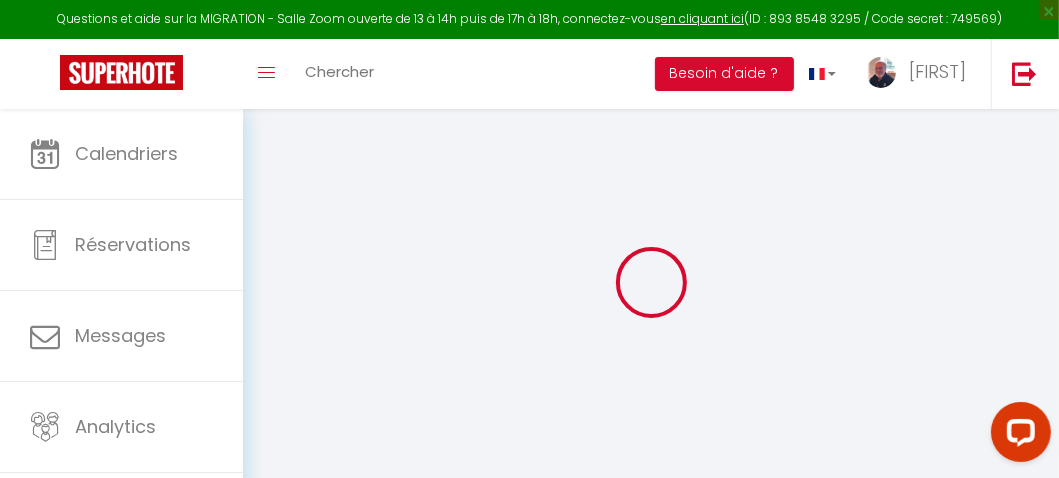 checkbox on "false" 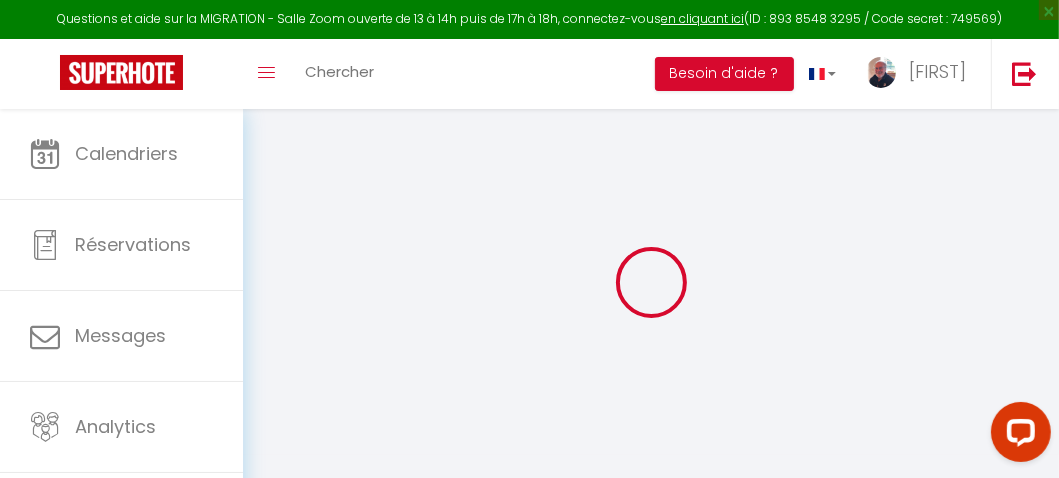 select 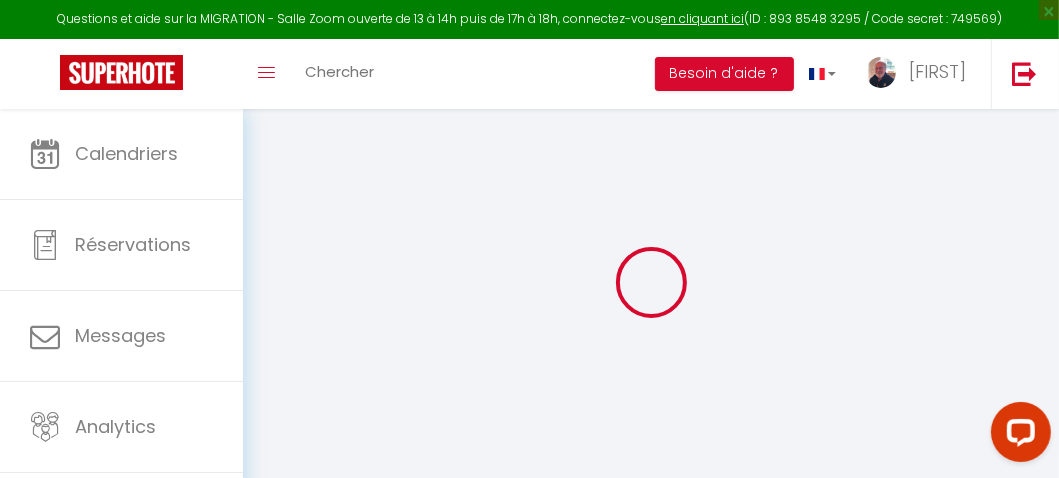select 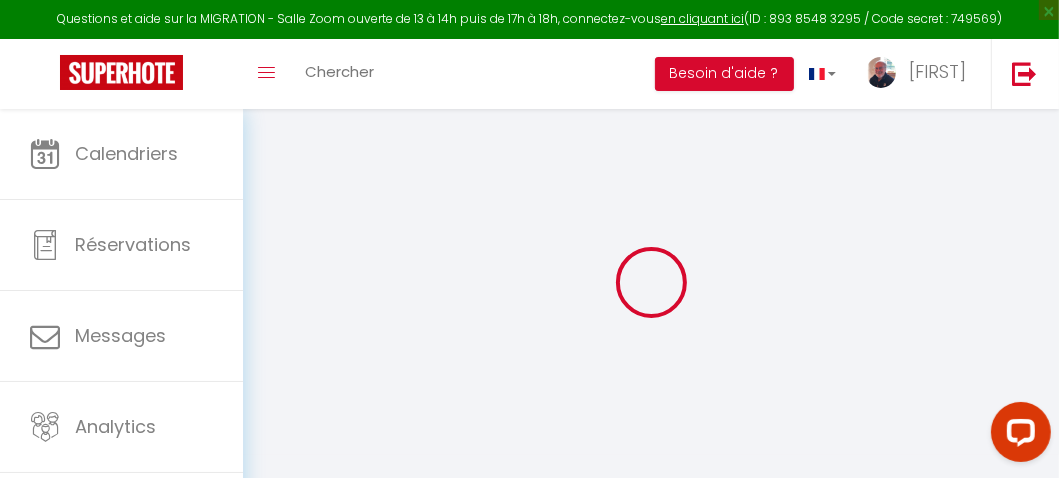 checkbox on "false" 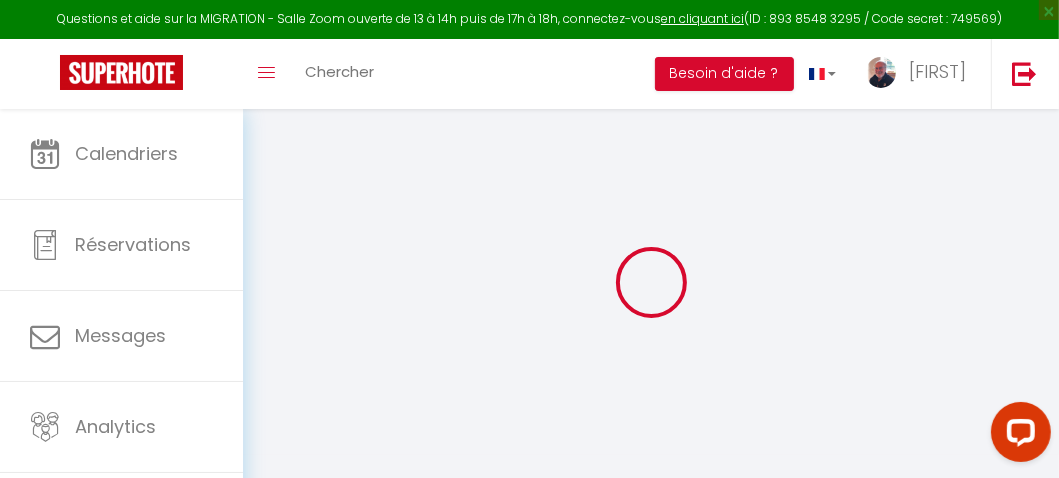 checkbox on "false" 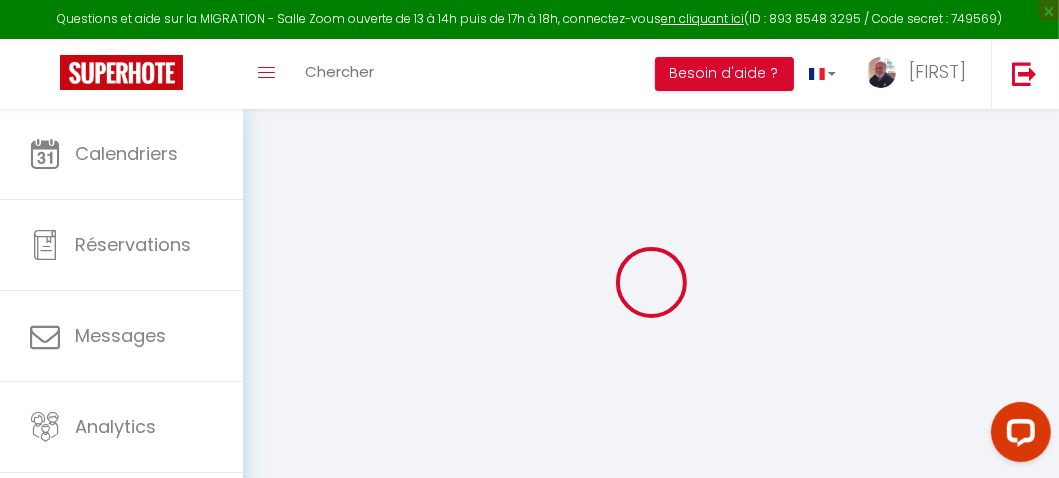 select 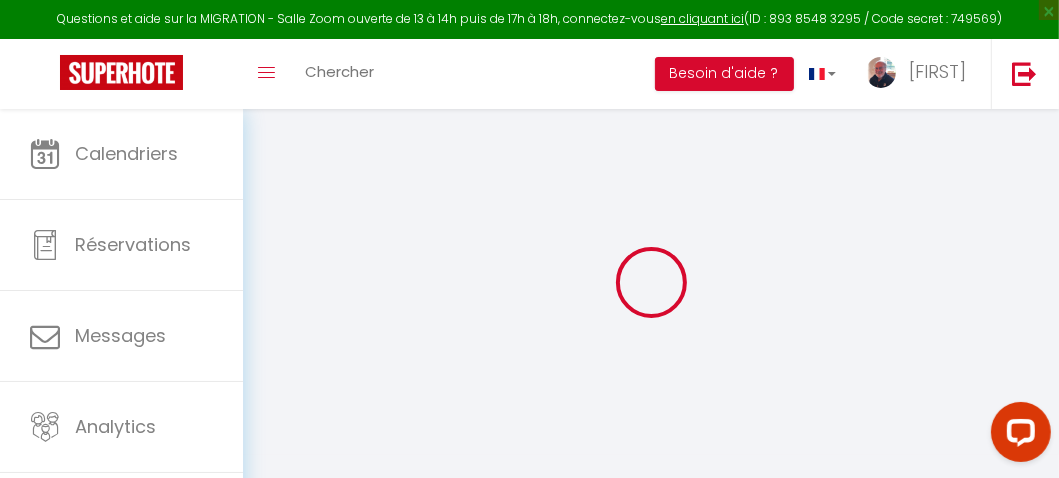 select 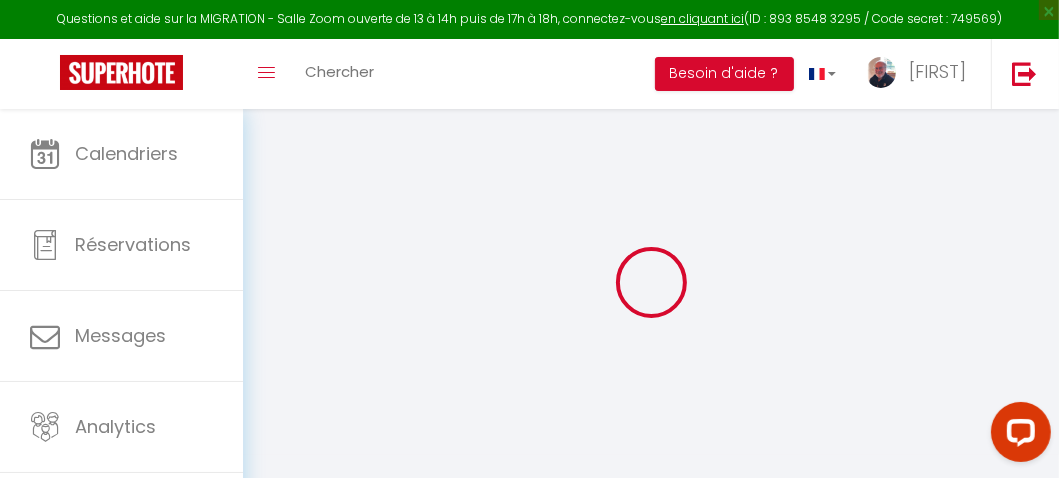 select 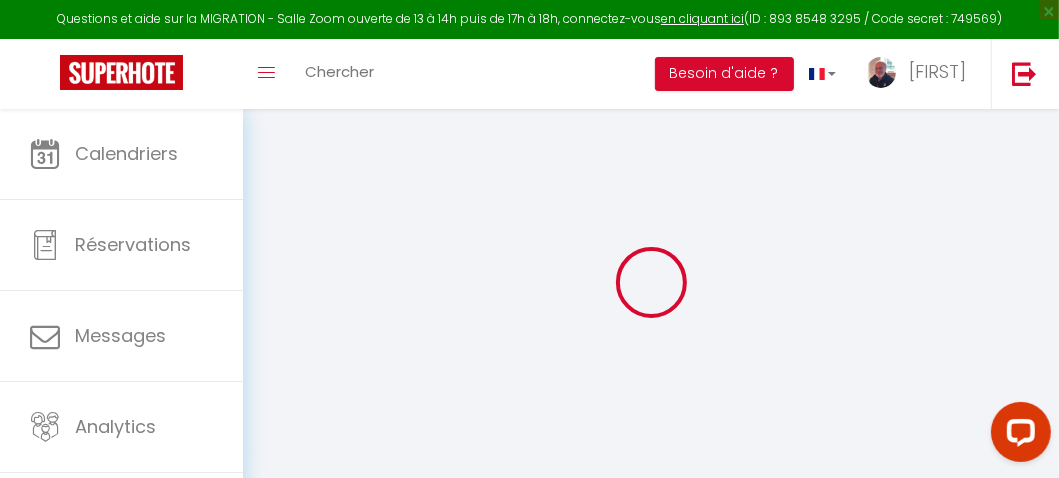 select 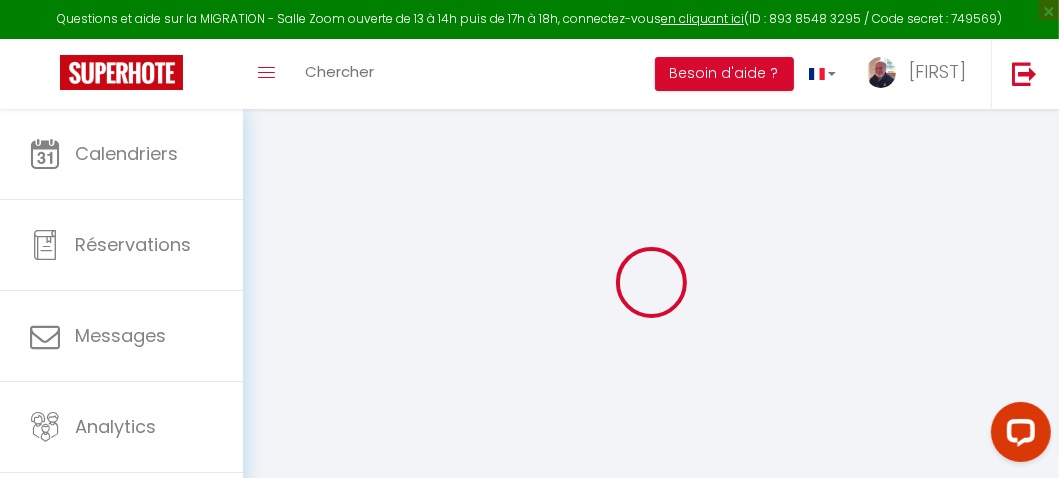 select 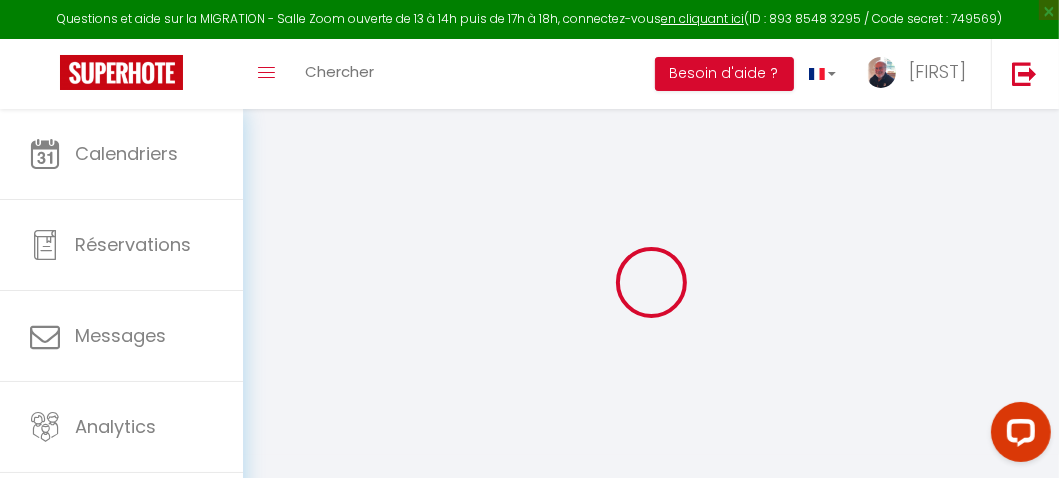 select 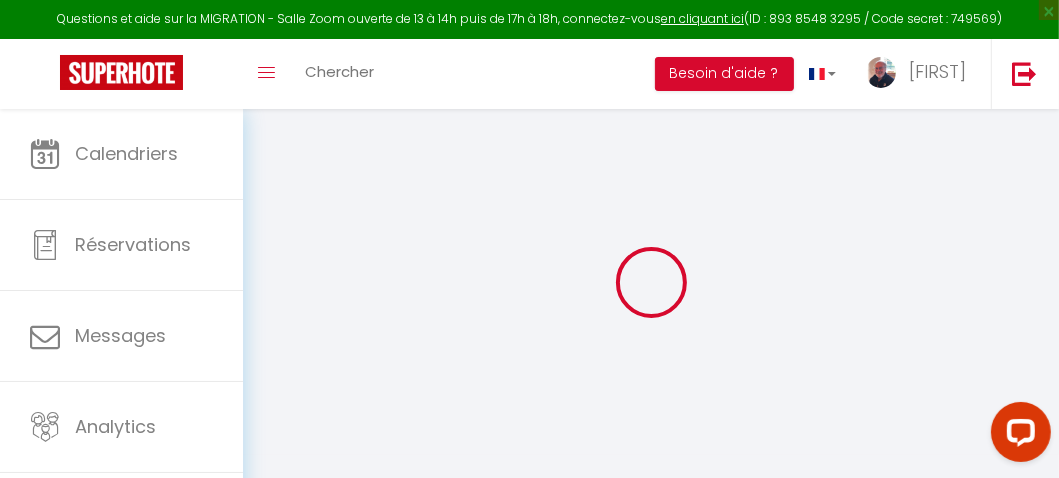 checkbox on "false" 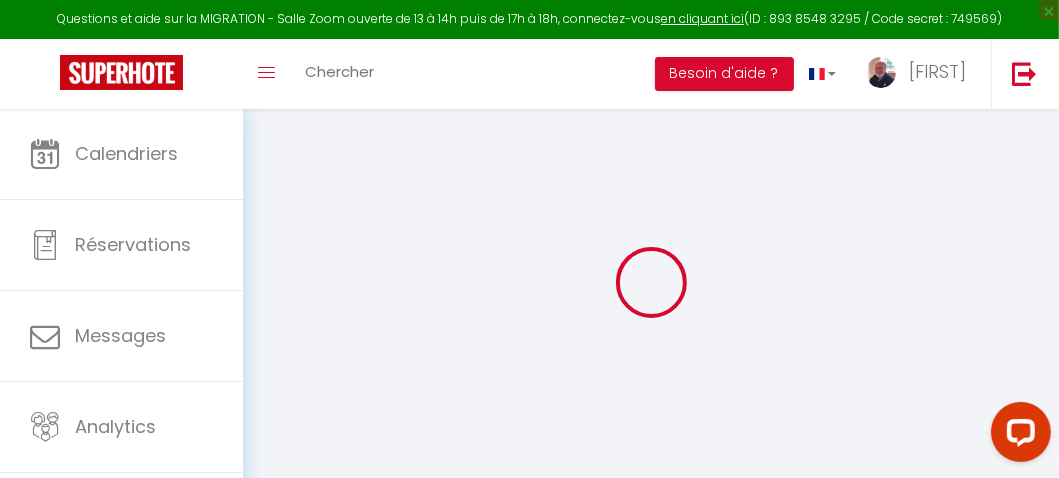 select 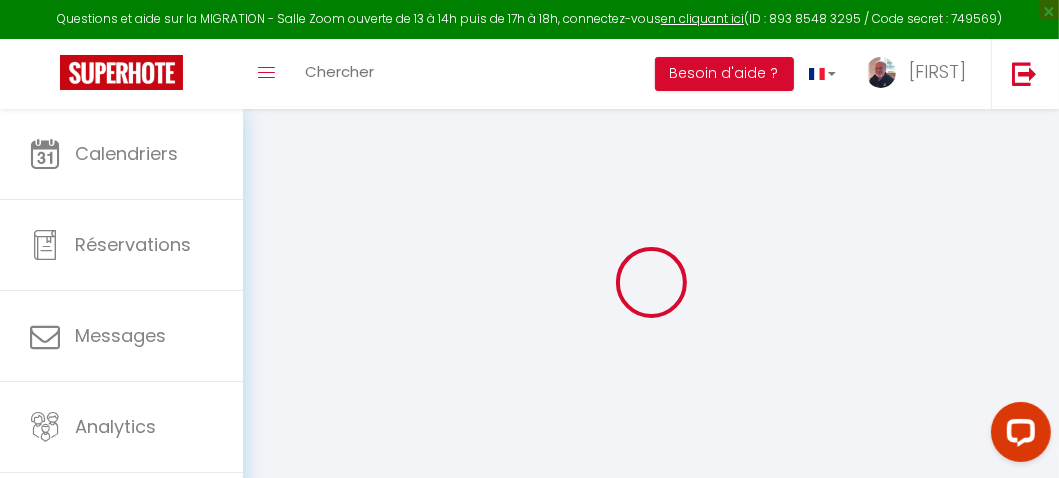 select 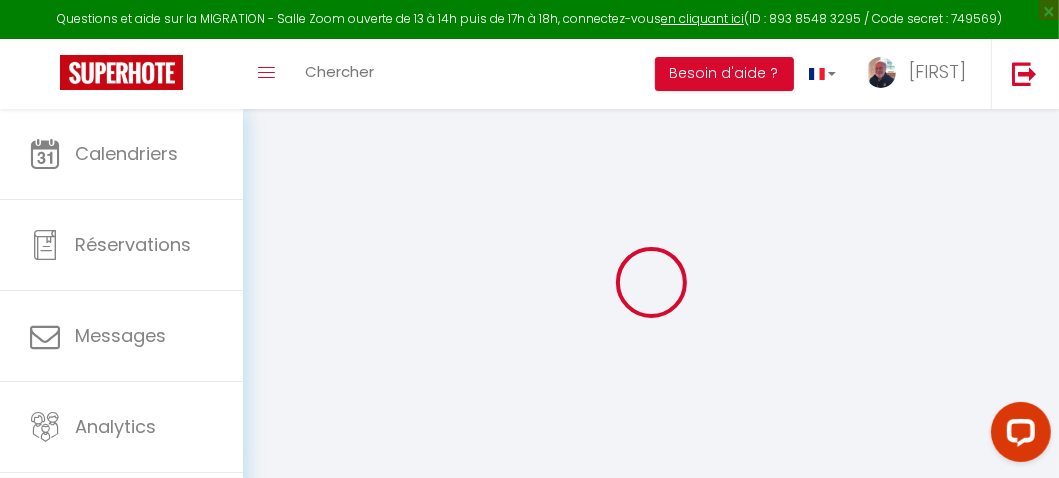 select 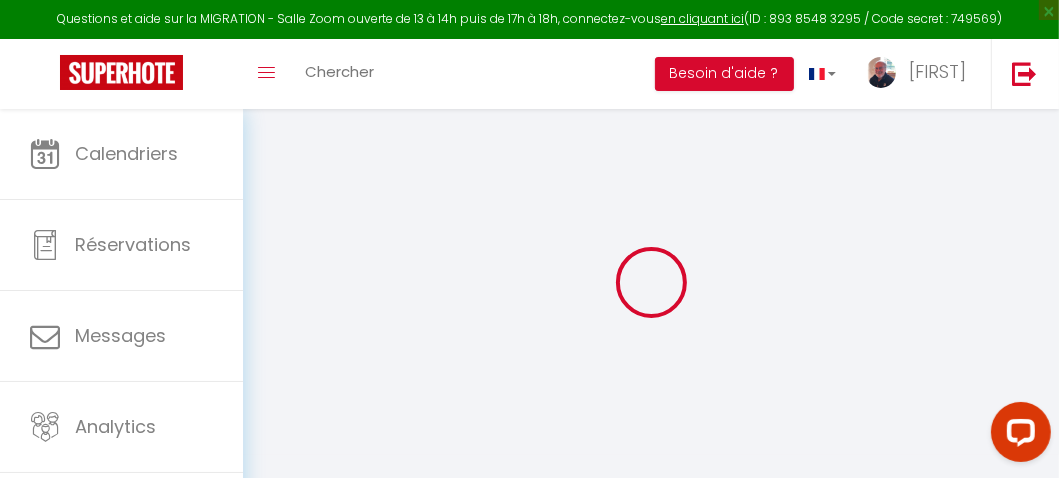 checkbox on "false" 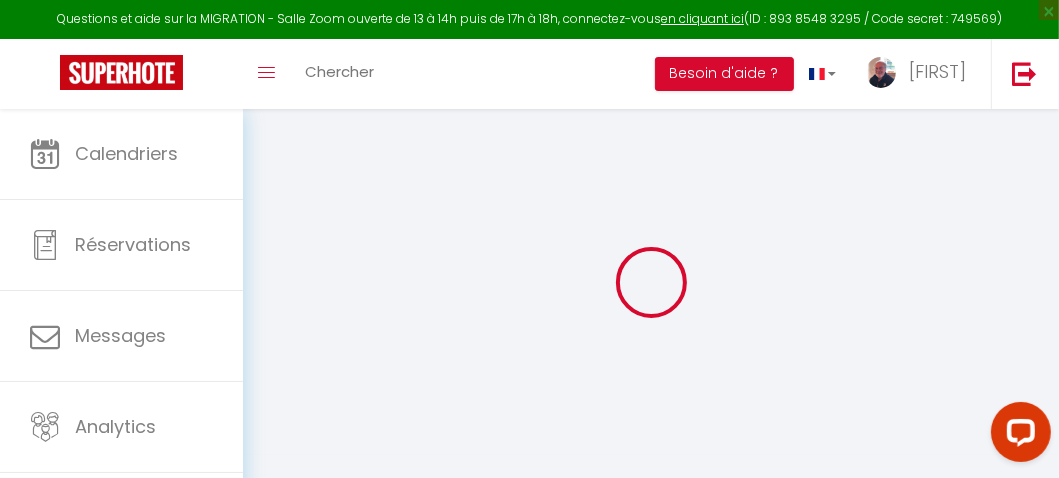checkbox on "false" 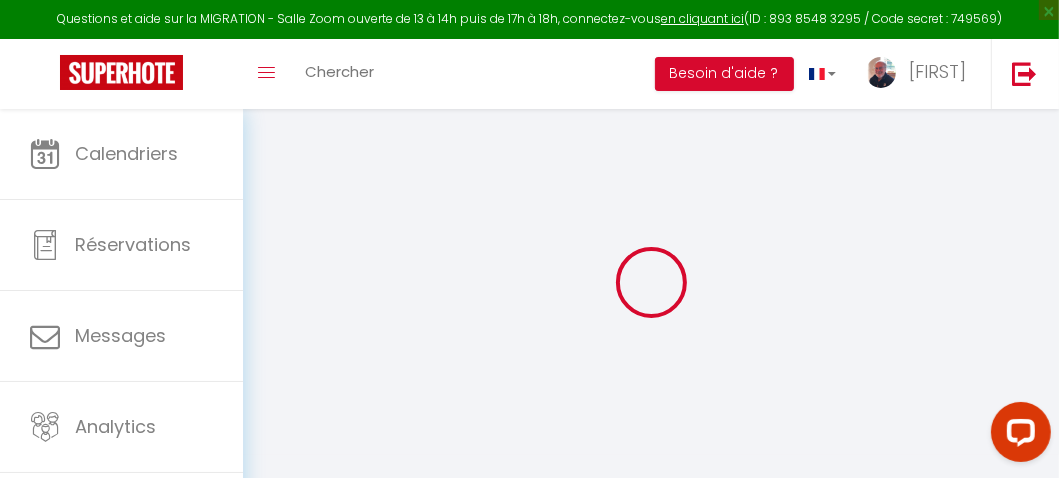 select 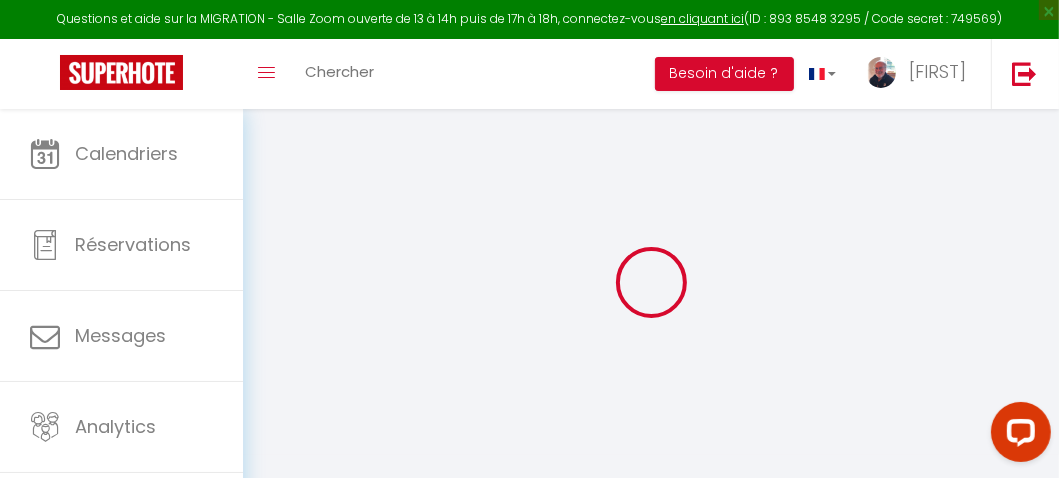 select 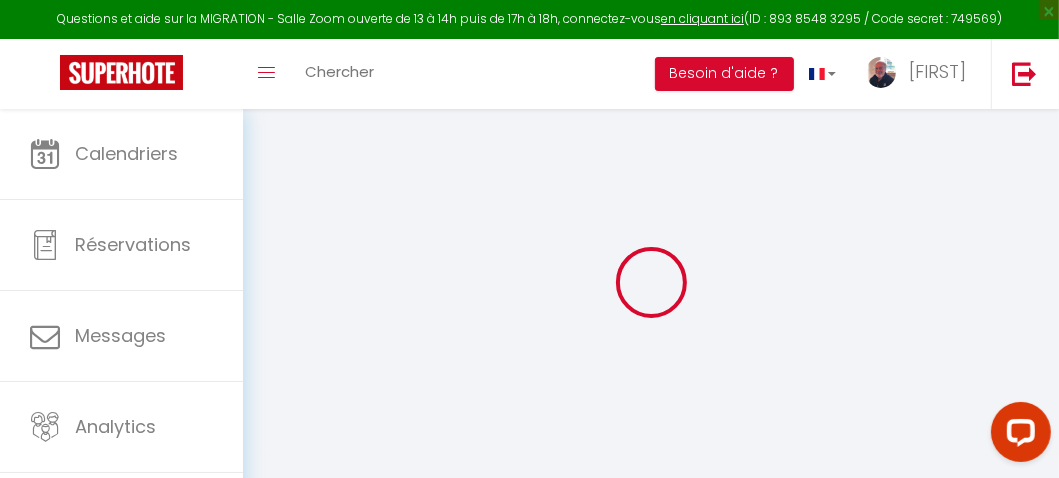 select 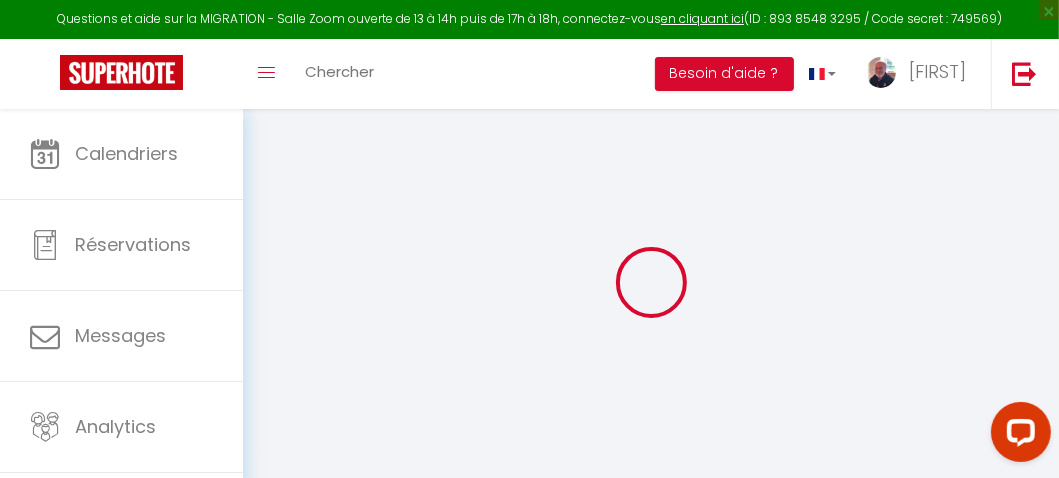 select 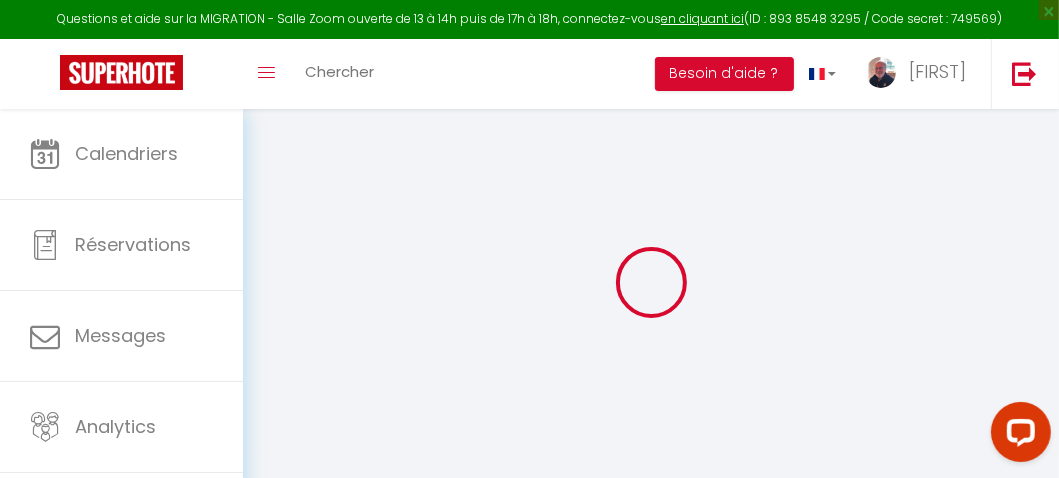 select 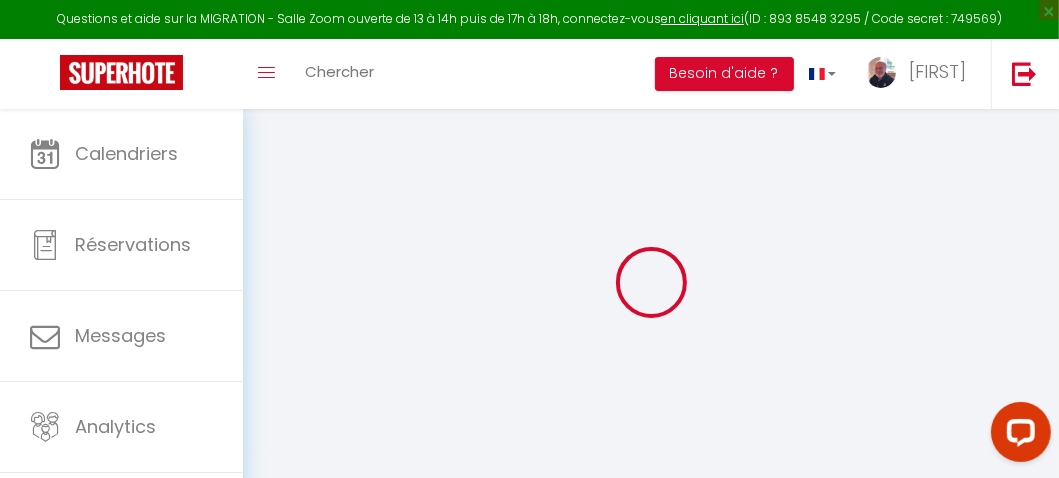 checkbox on "false" 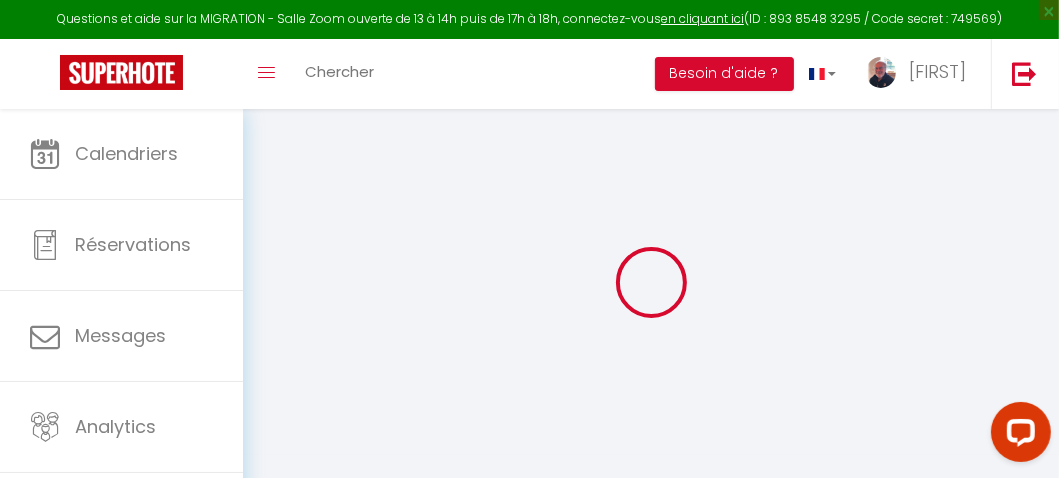type on "L'Arche Denim" 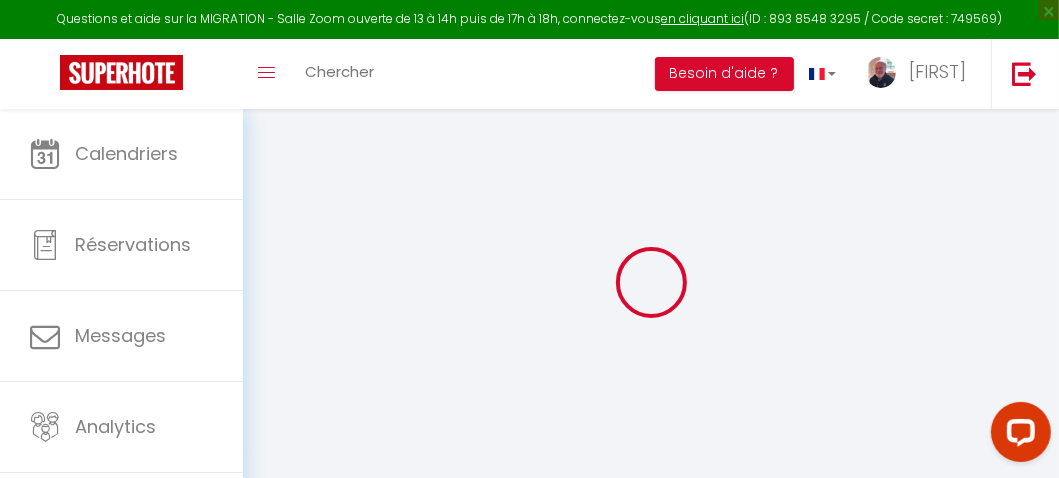 type on "[LAST]" 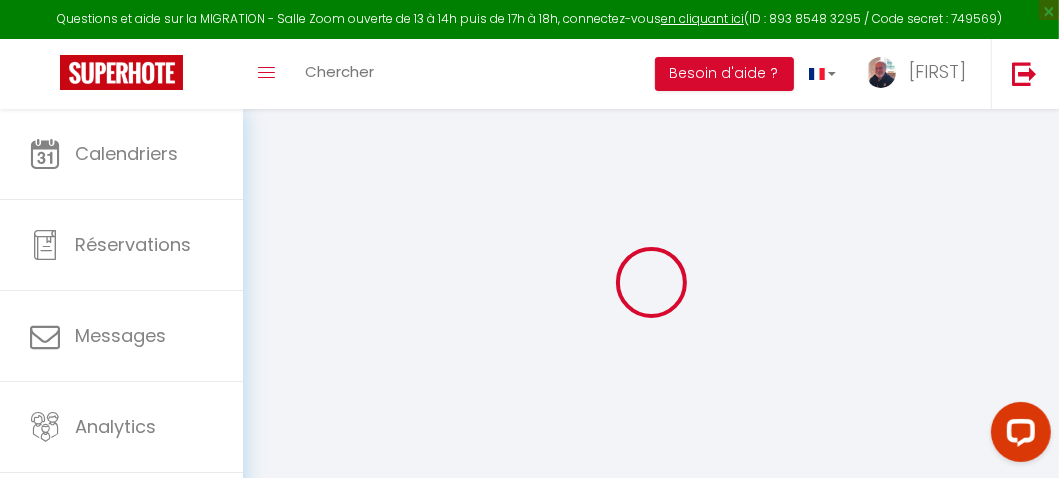 type on "Favières" 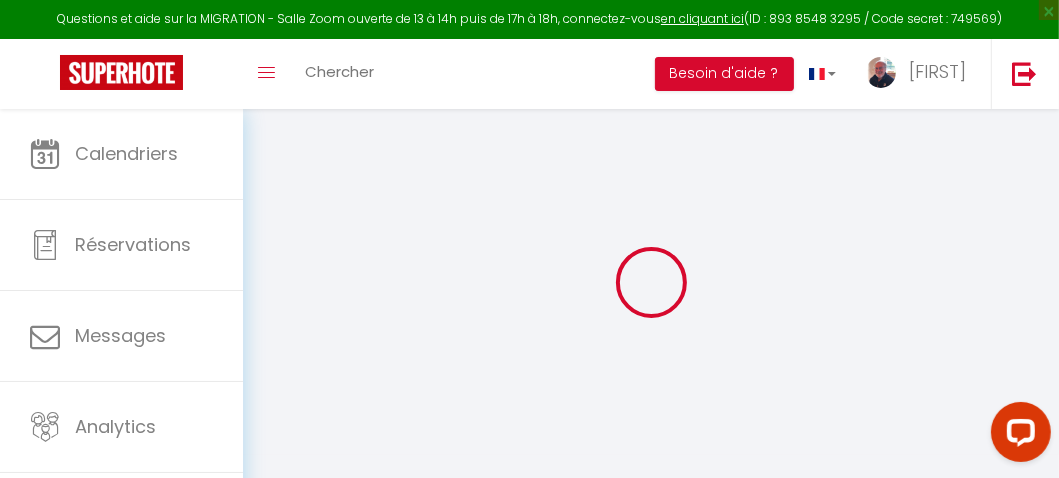 type on "Val d'Aigoual" 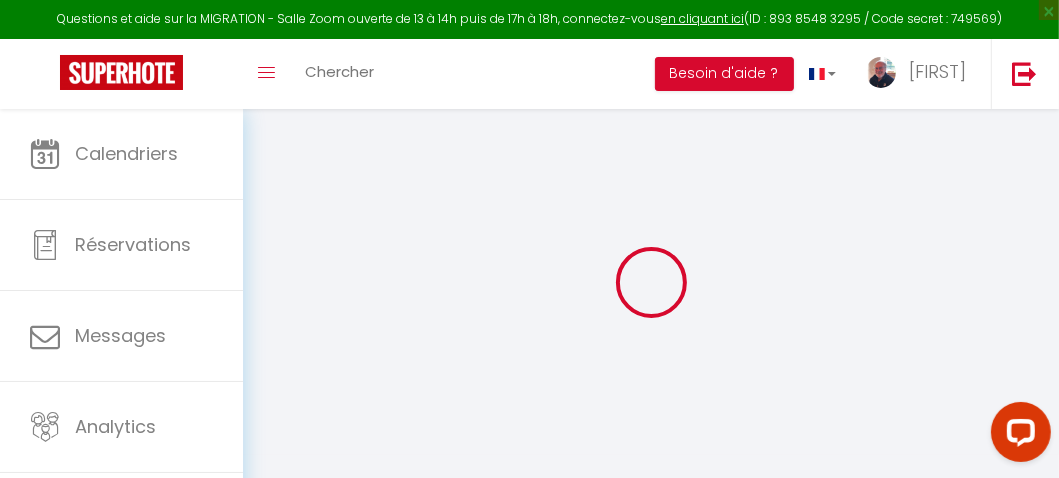 type on "65" 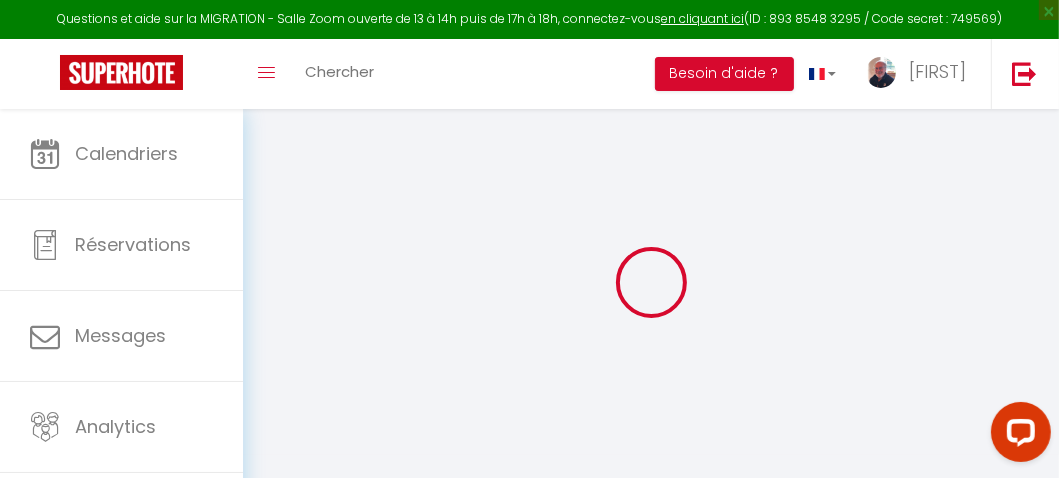 type on "40" 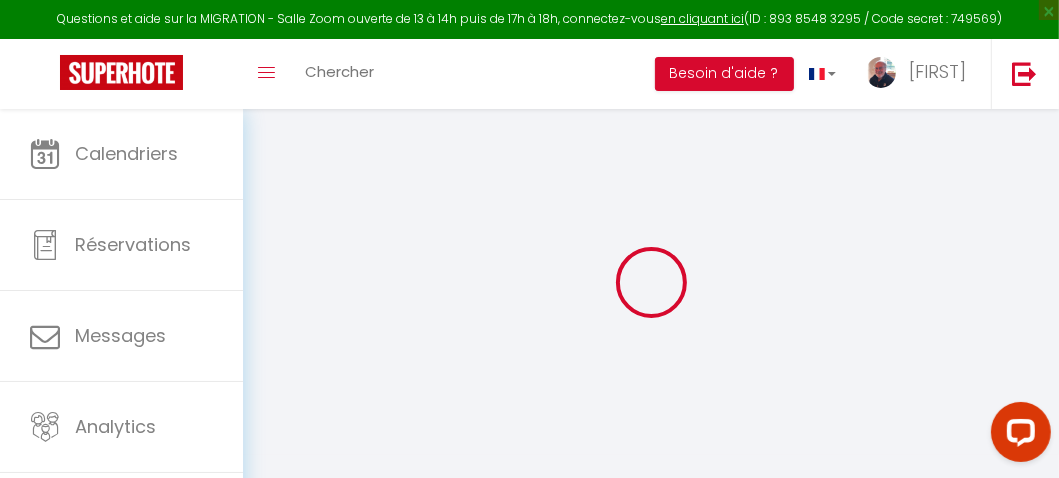 type on "1.50" 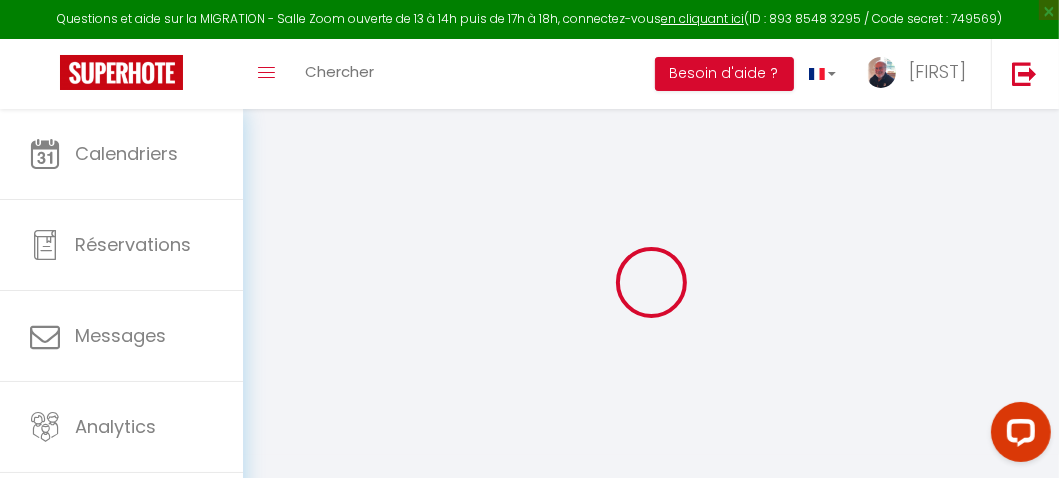type on "350" 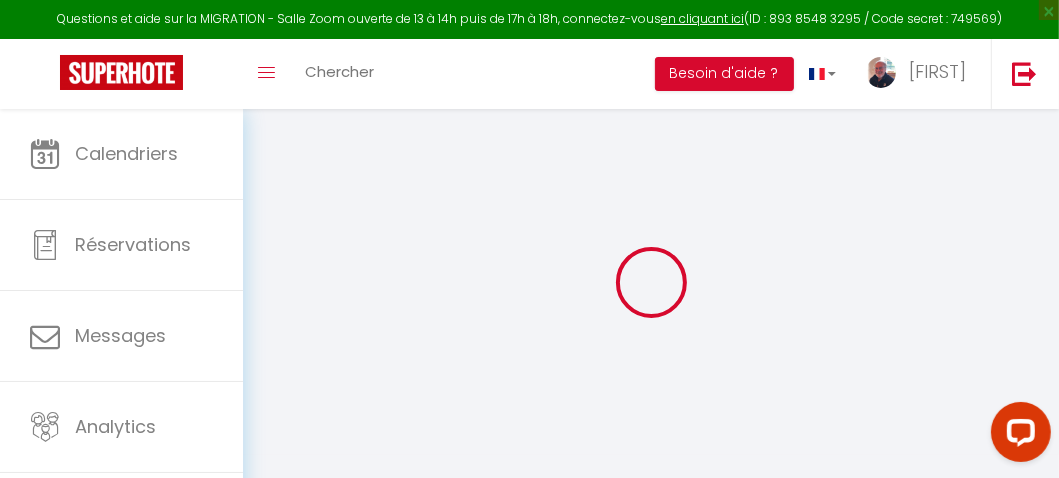 select 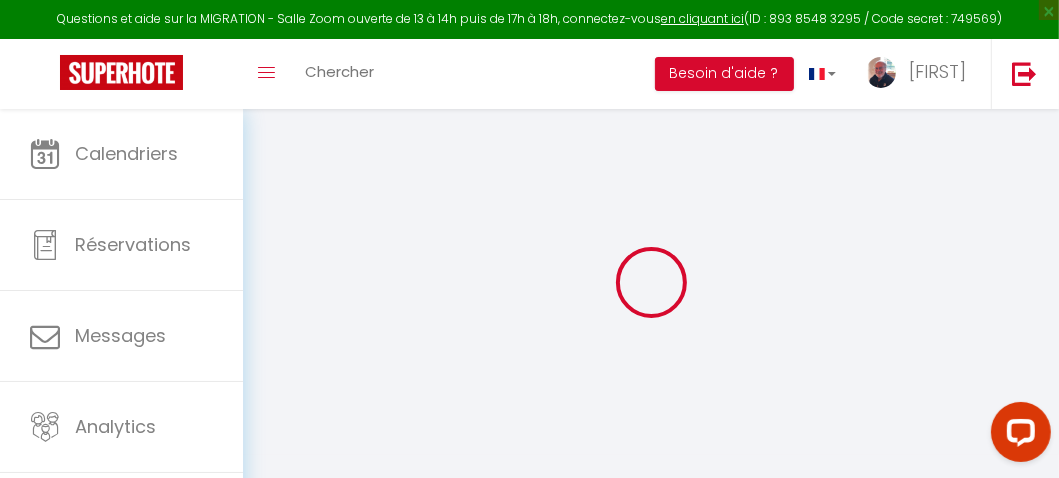 select 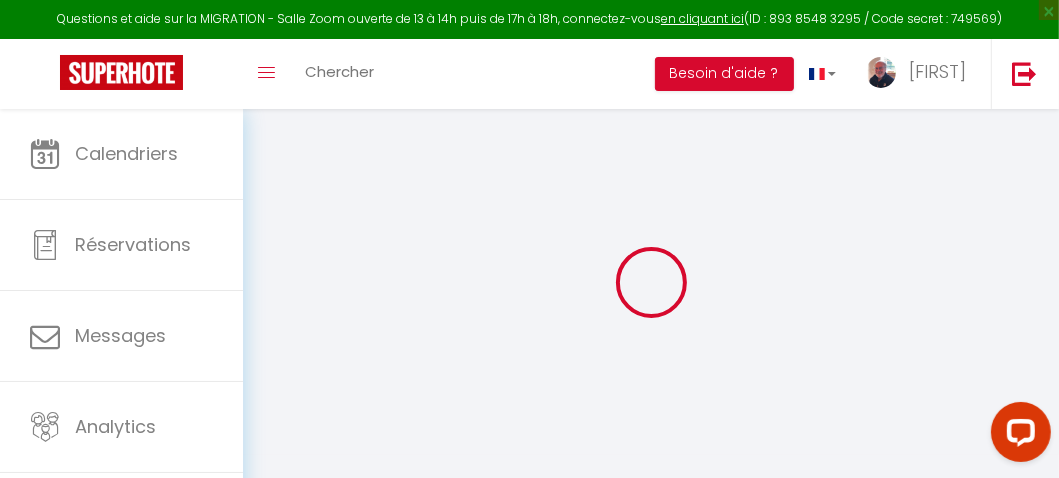 type on "[NUMBER] [STREET]" 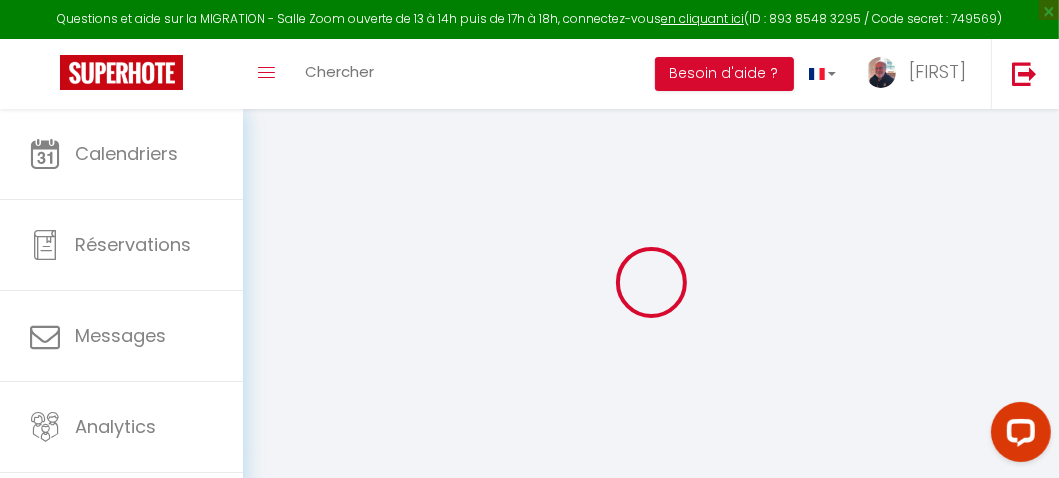 type on "30000" 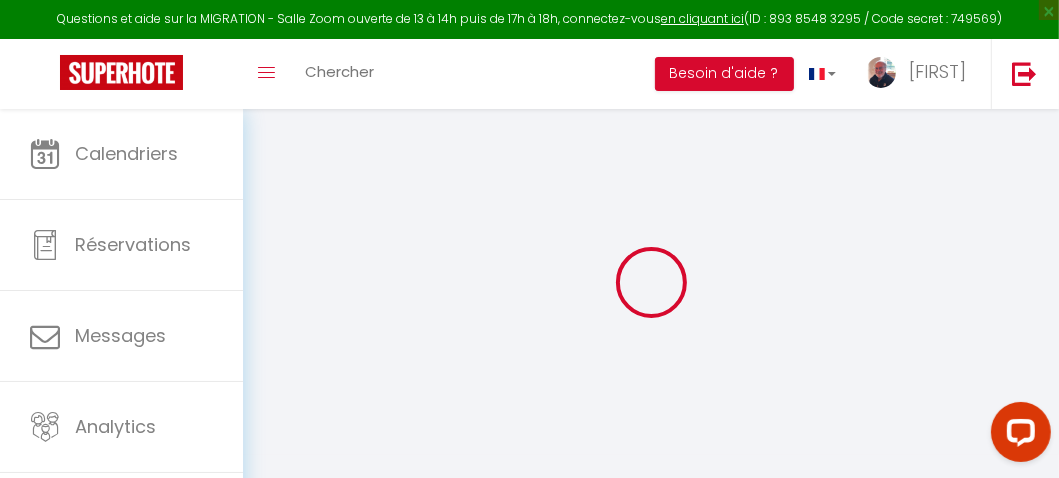 checkbox on "false" 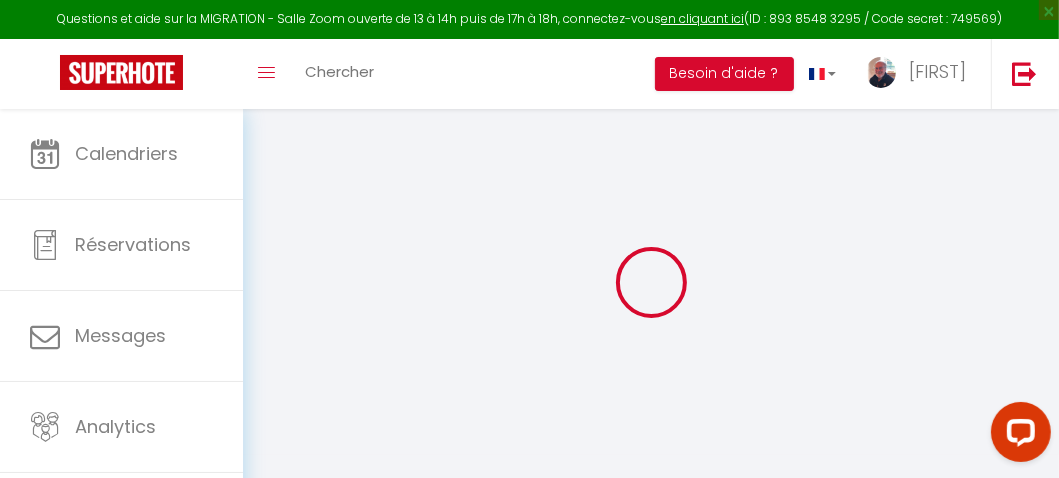 checkbox on "false" 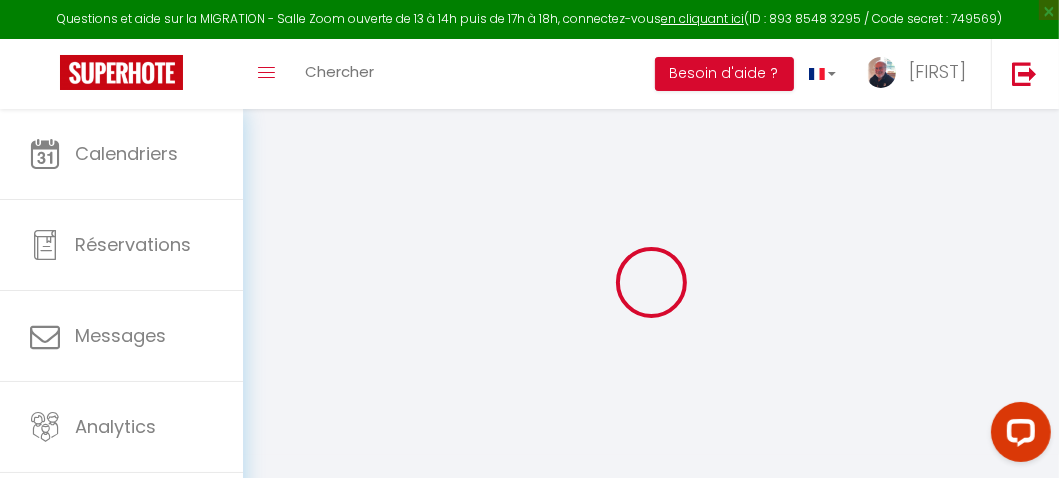 type on "0" 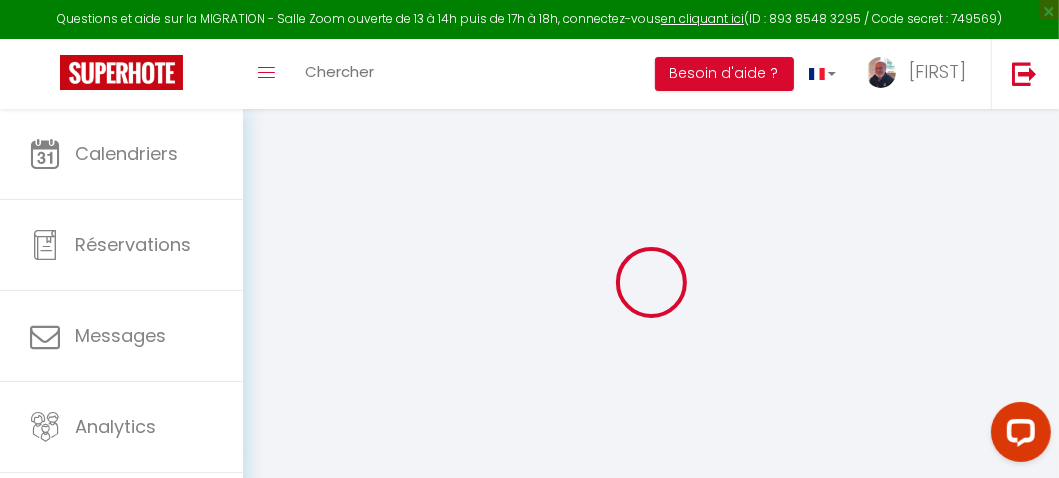type on "0" 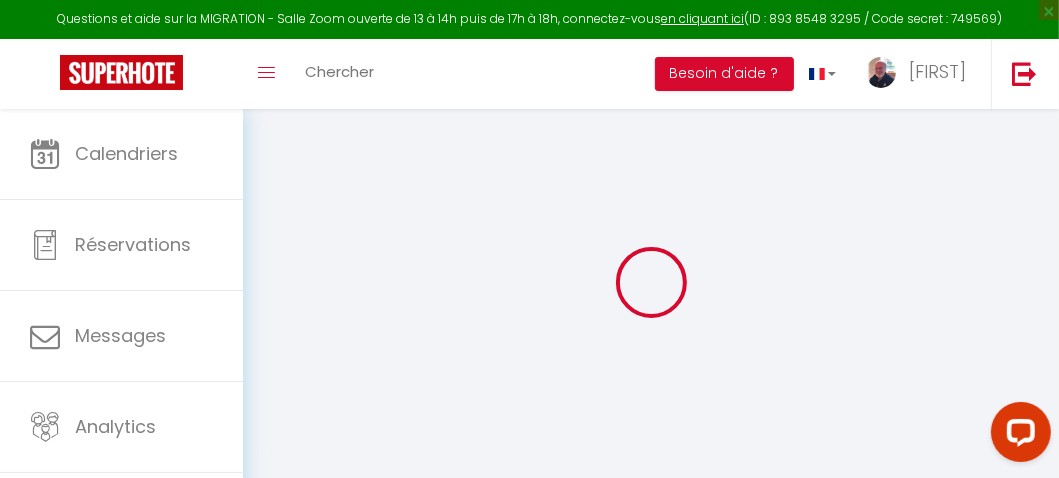 select 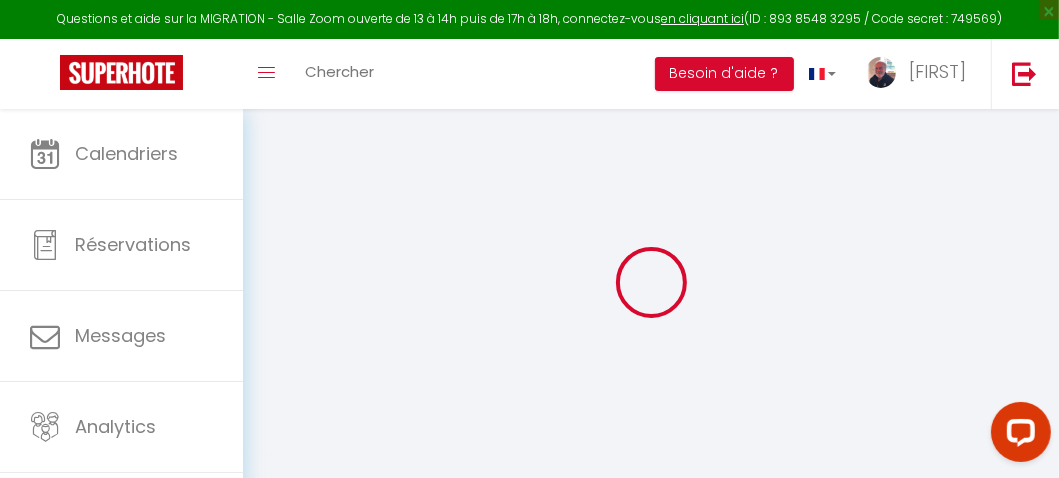 select 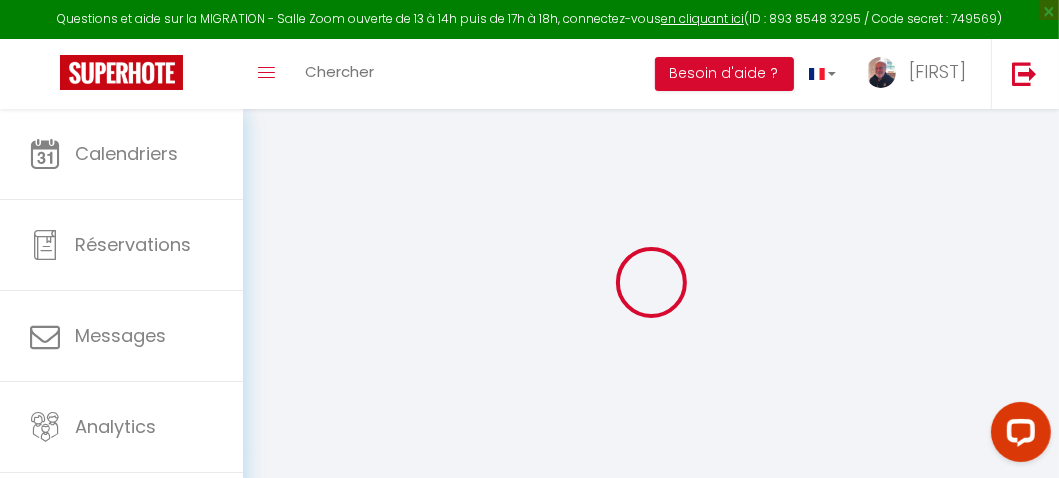 select 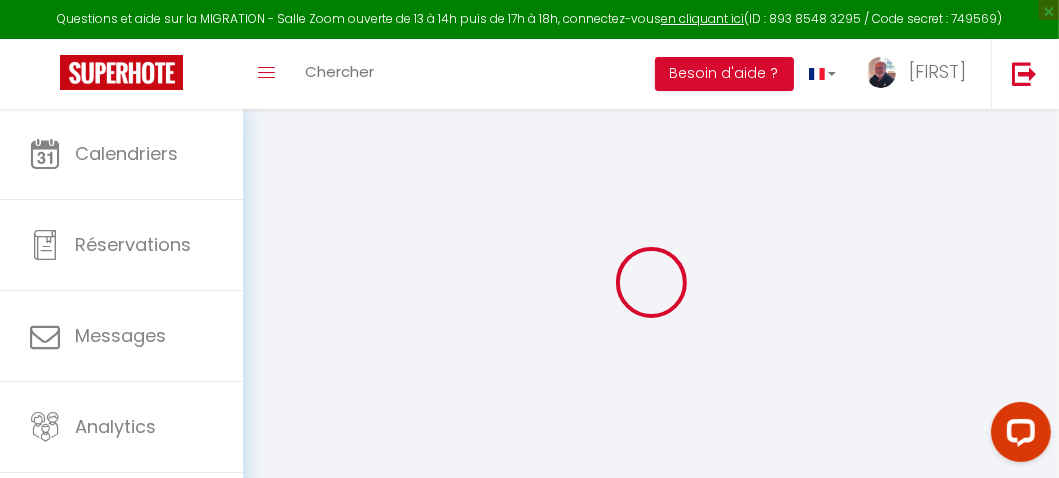 checkbox on "false" 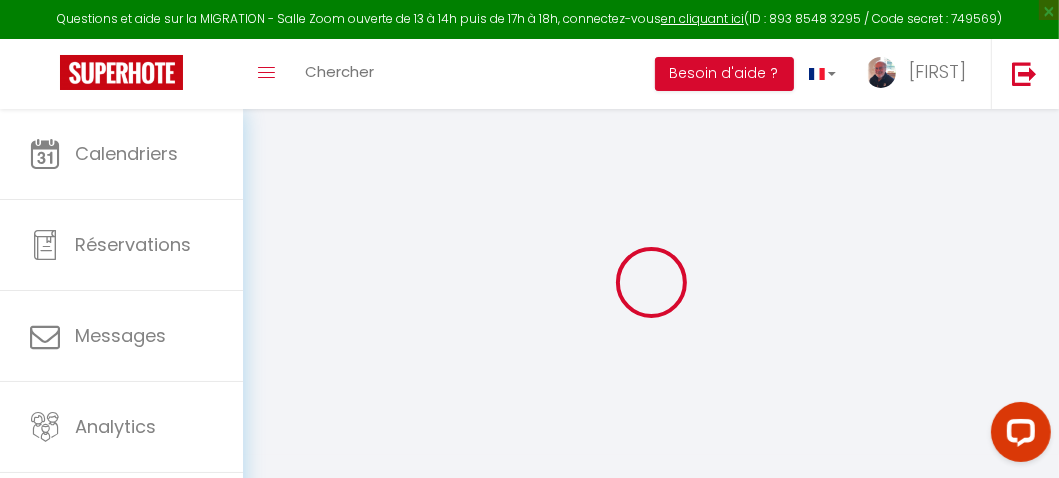 checkbox on "false" 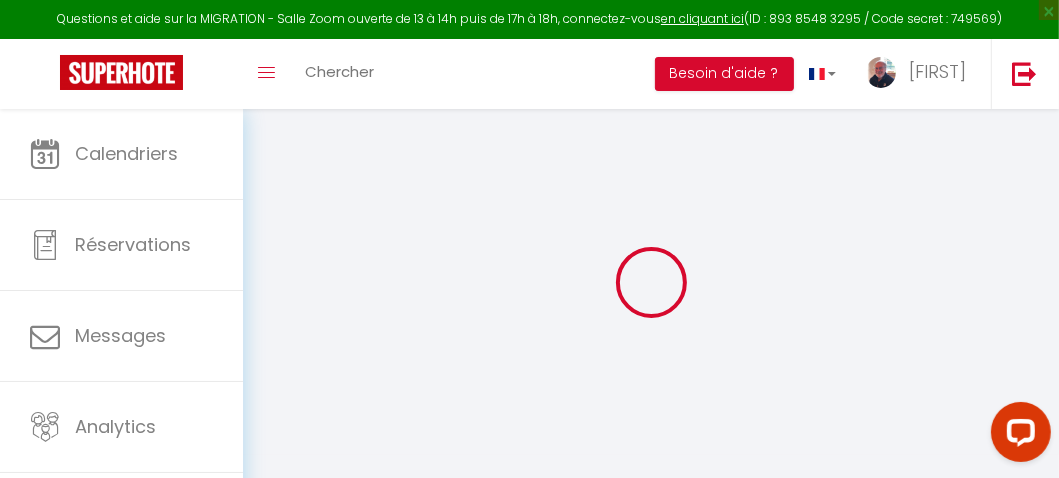 select 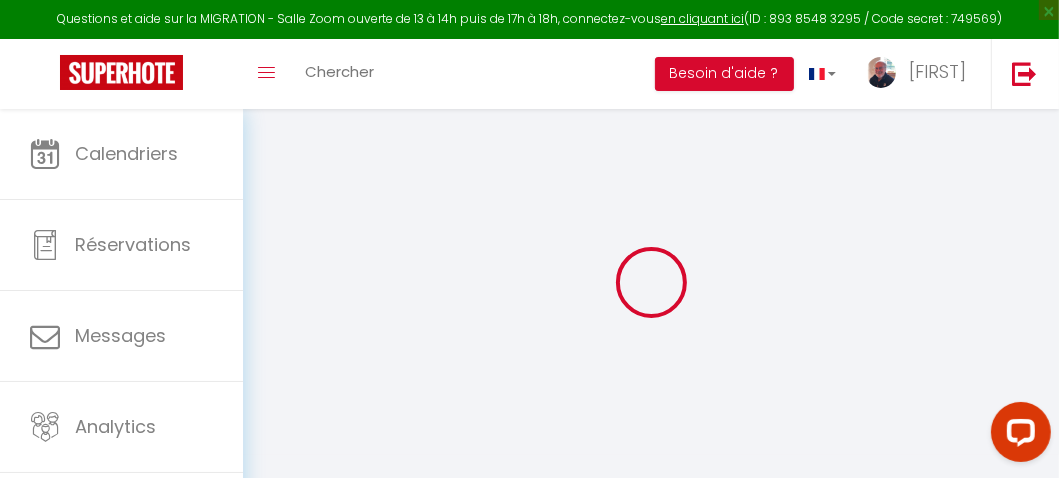 select 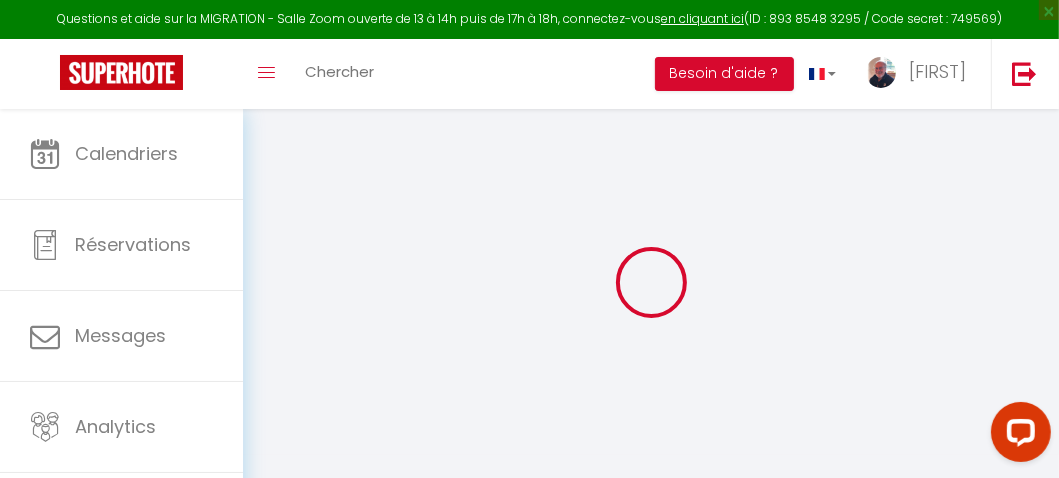 select 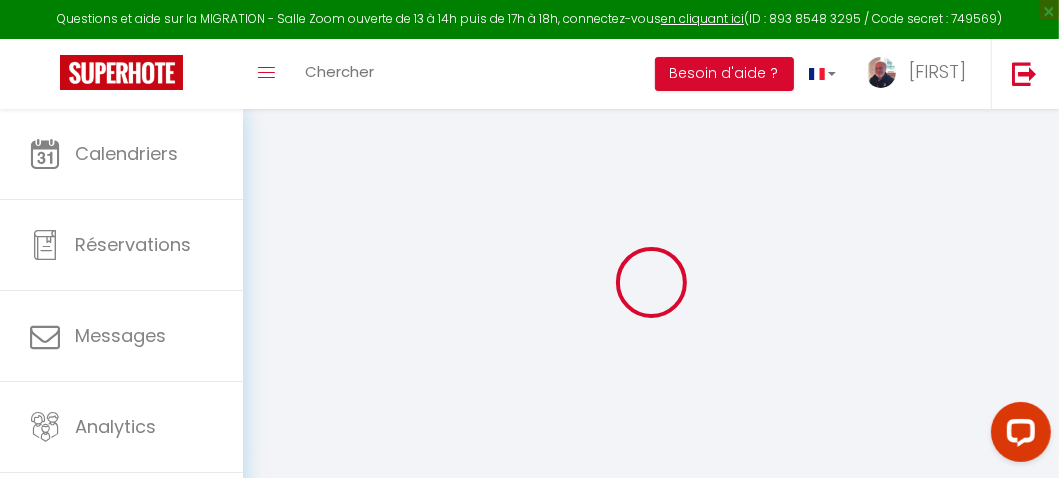 select 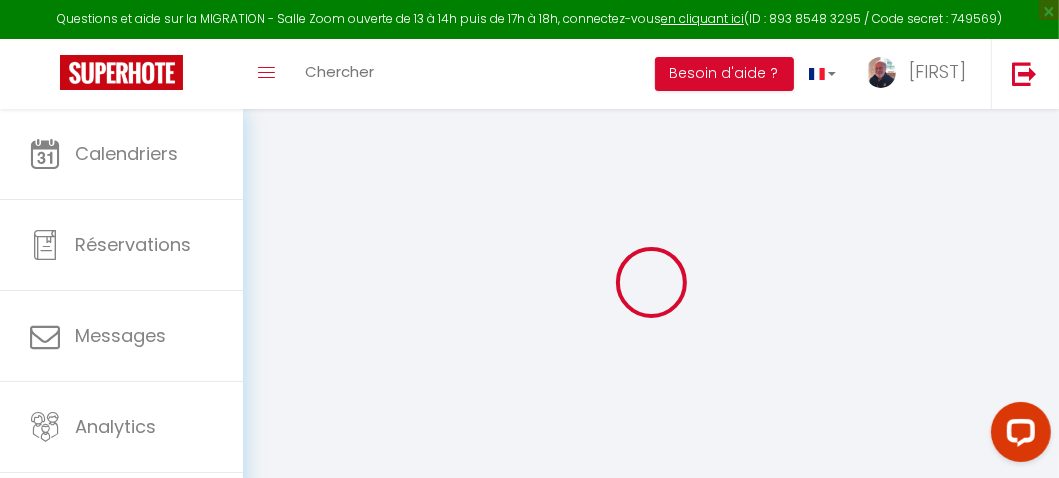 checkbox on "false" 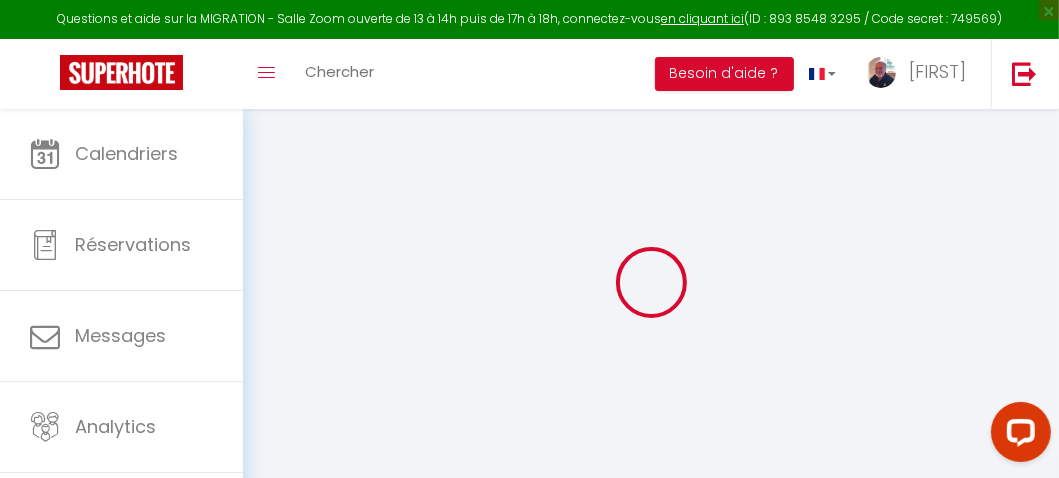checkbox on "false" 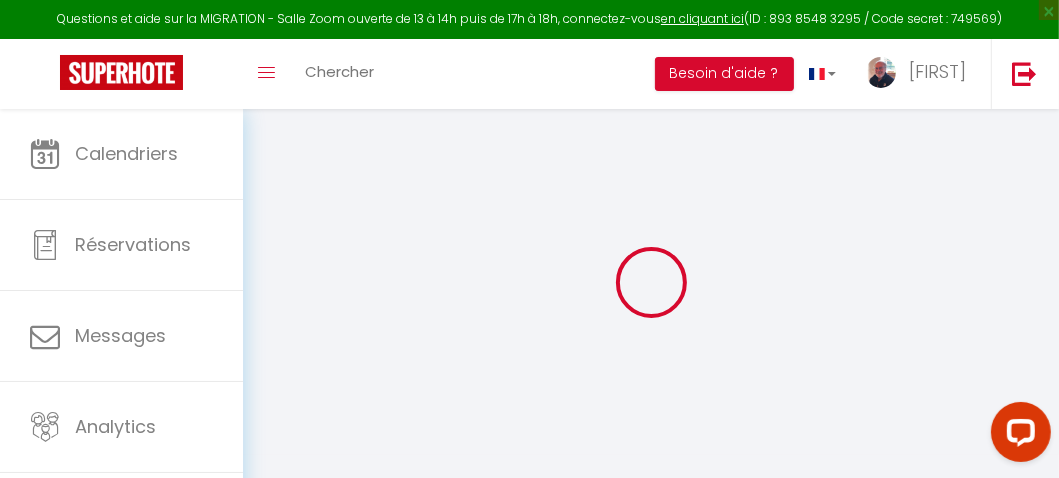 checkbox on "false" 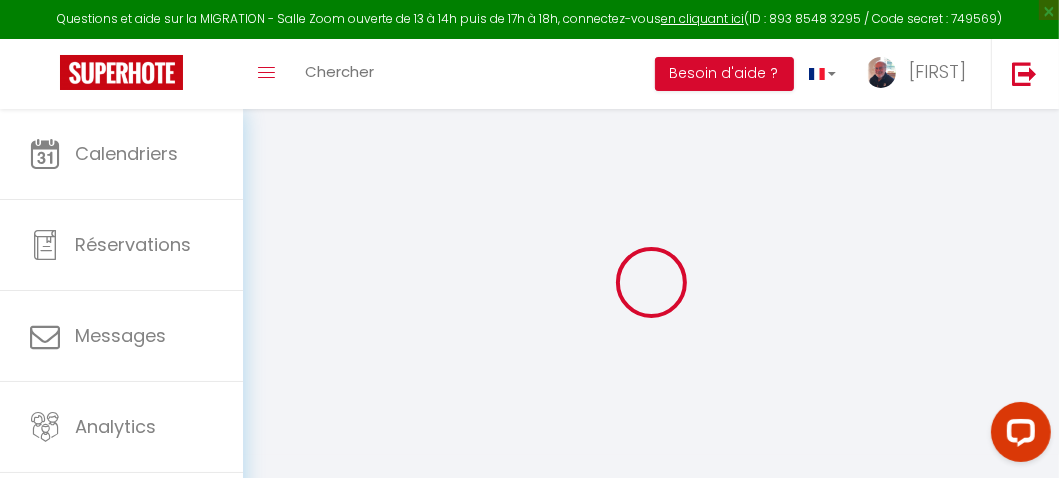 checkbox on "false" 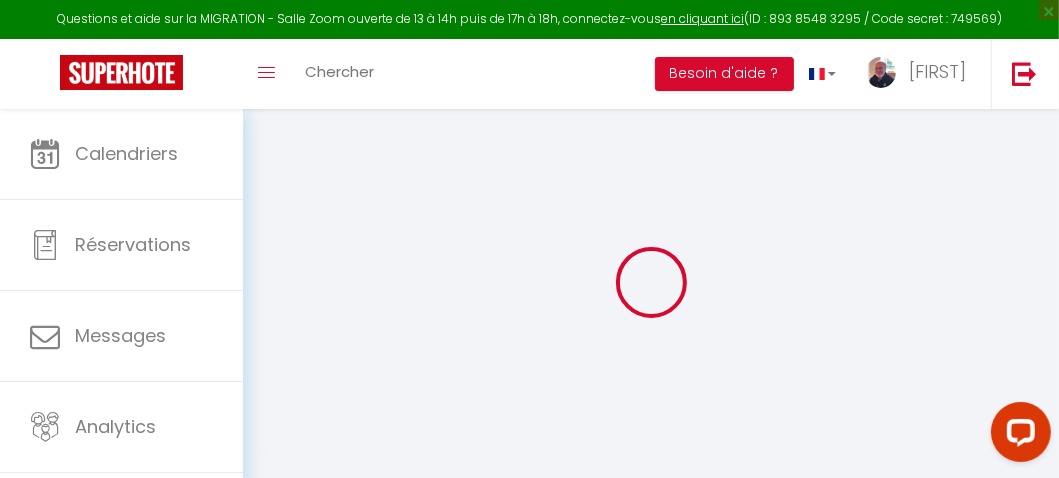 select on "16:00" 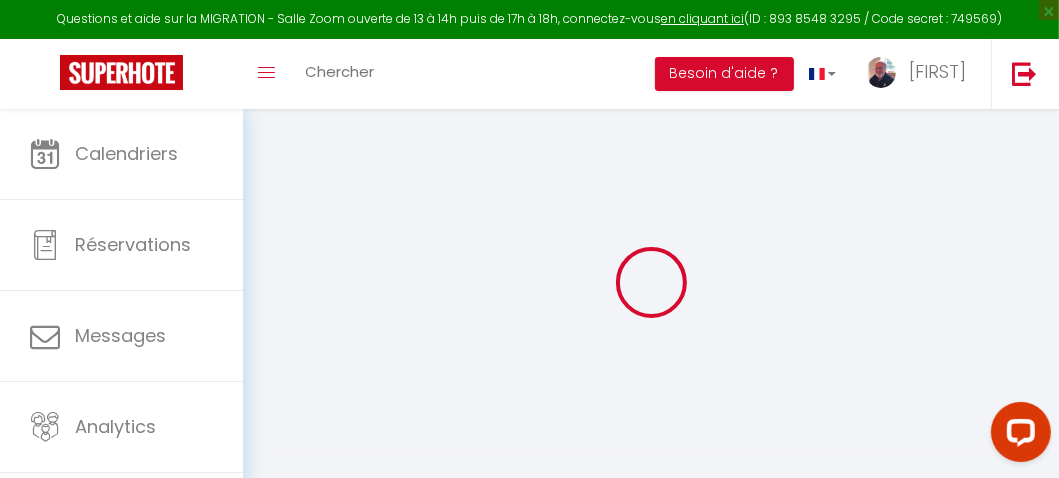 select on "30" 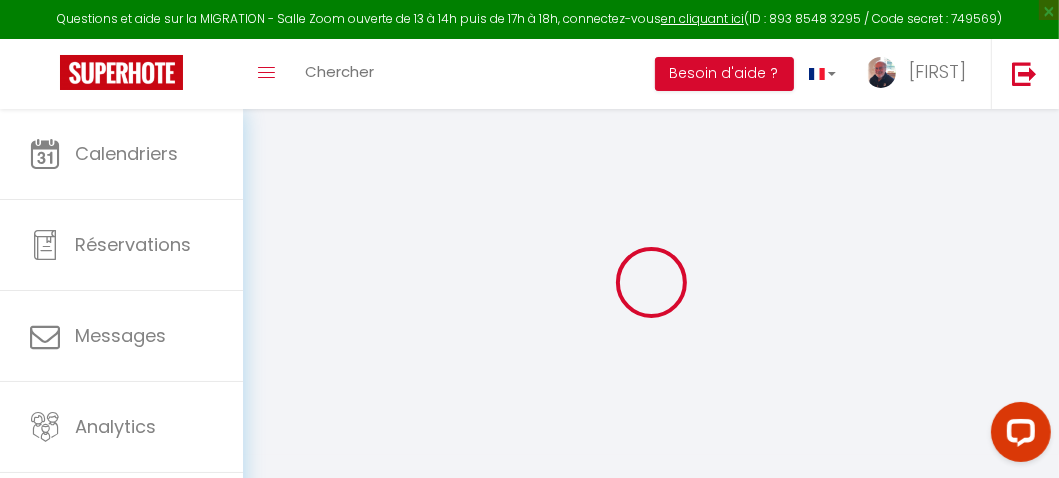 select on "120" 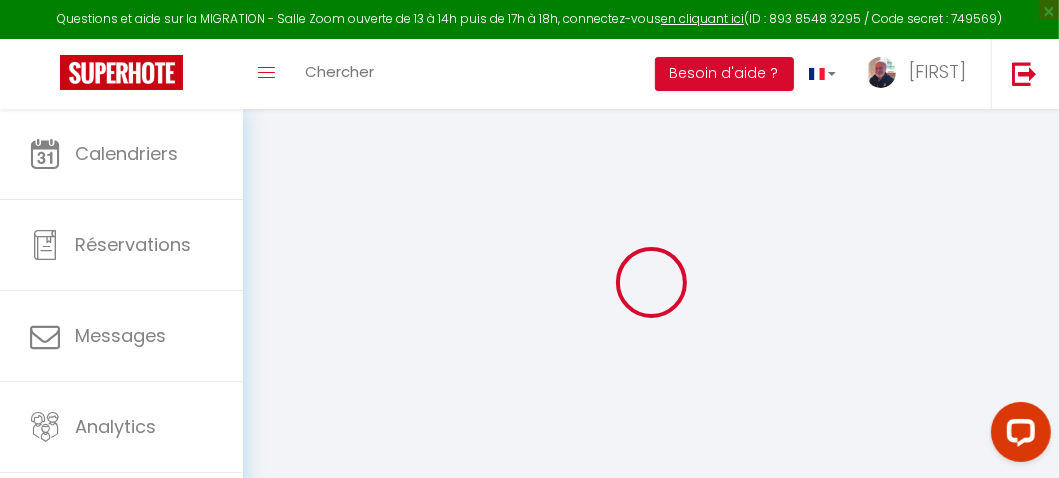 checkbox on "false" 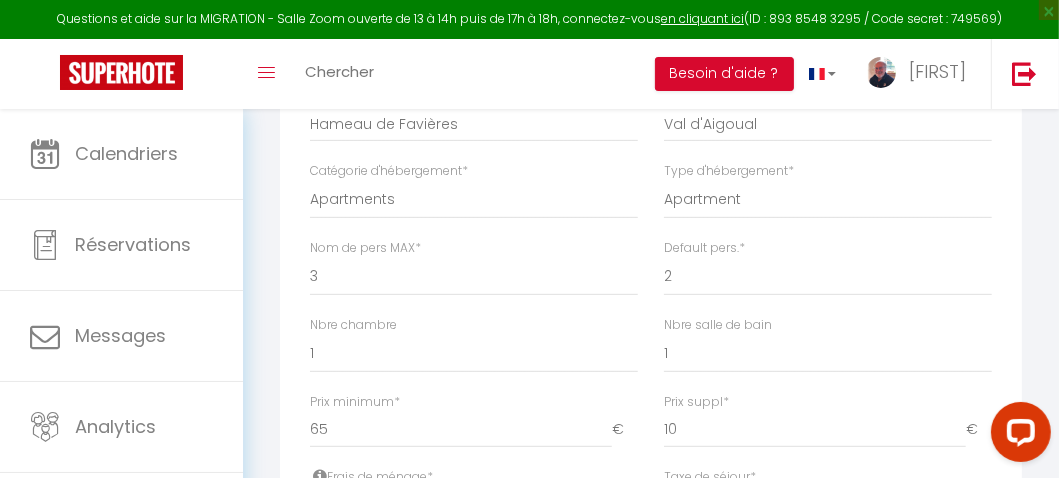scroll, scrollTop: 640, scrollLeft: 0, axis: vertical 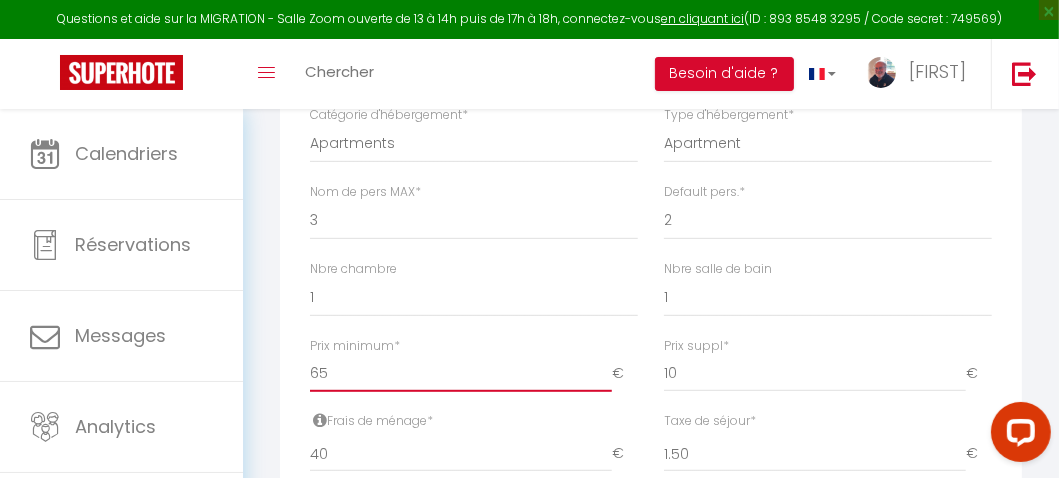 type on "66" 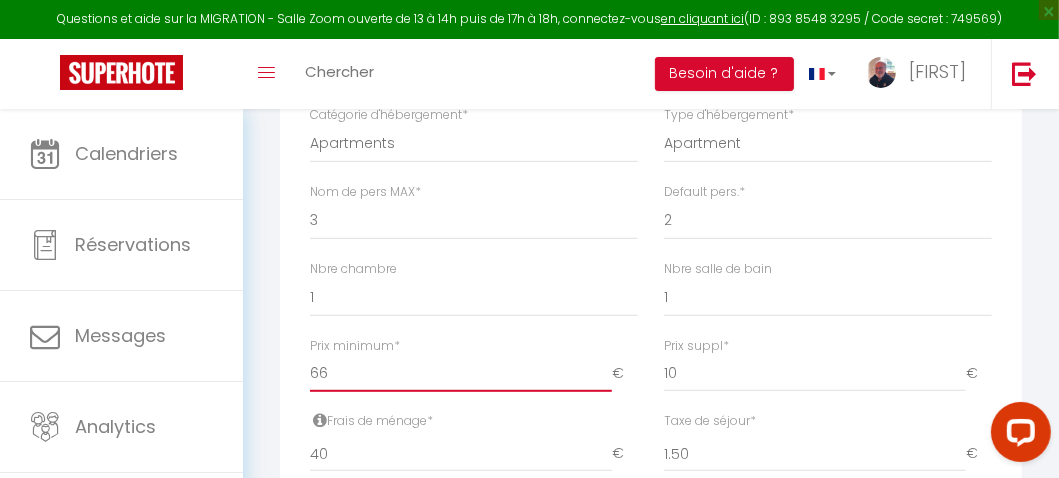 checkbox on "false" 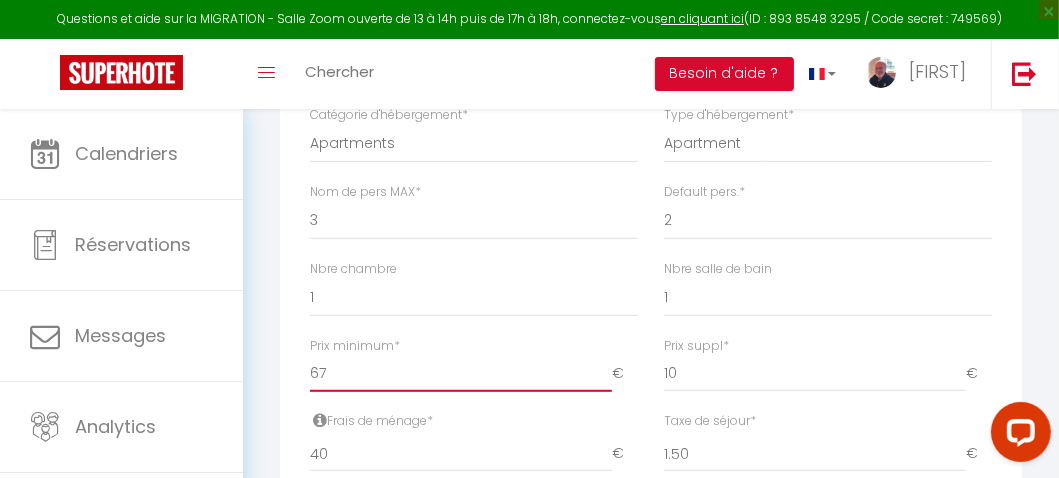 type on "67" 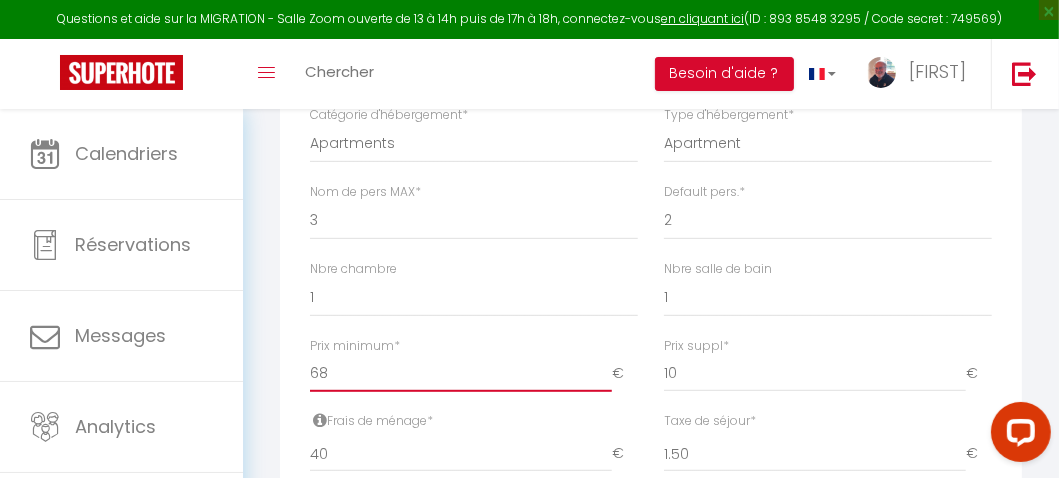 type on "68" 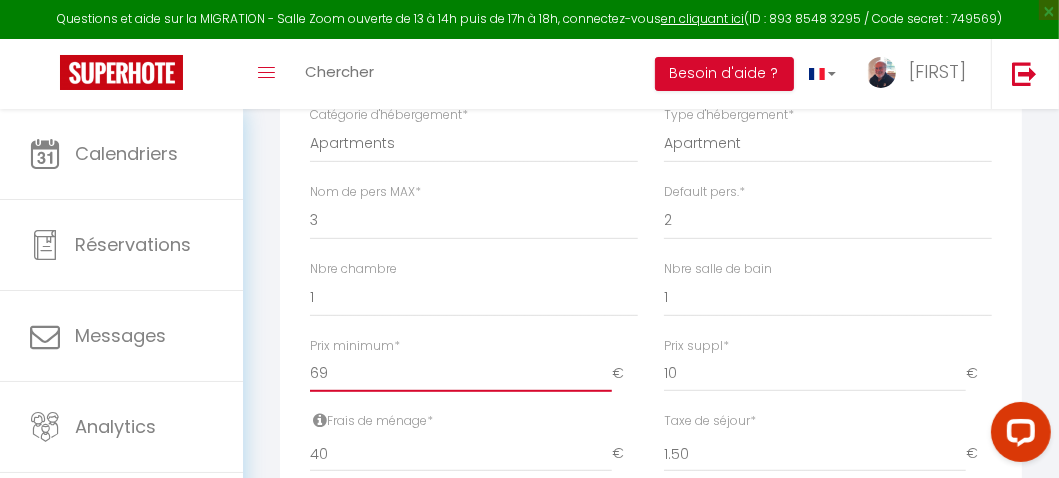 checkbox on "false" 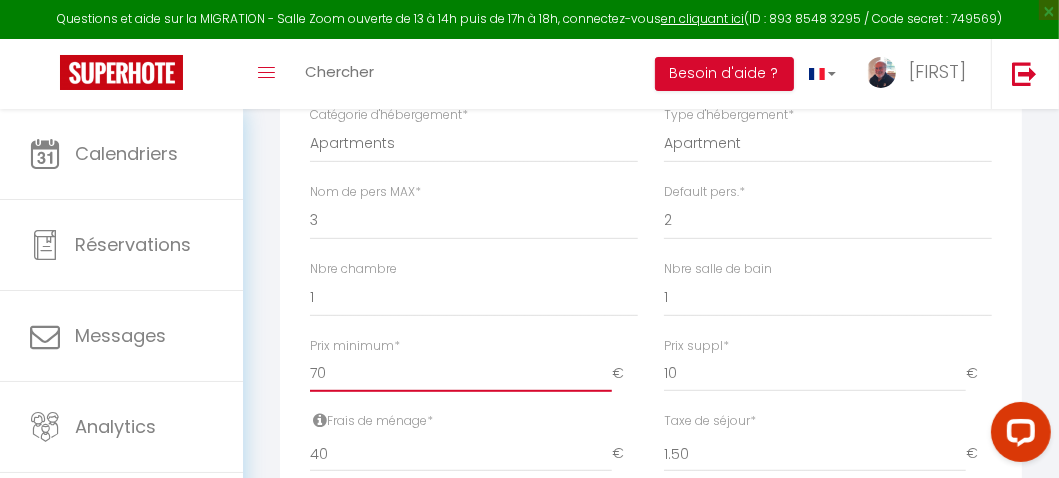 checkbox on "false" 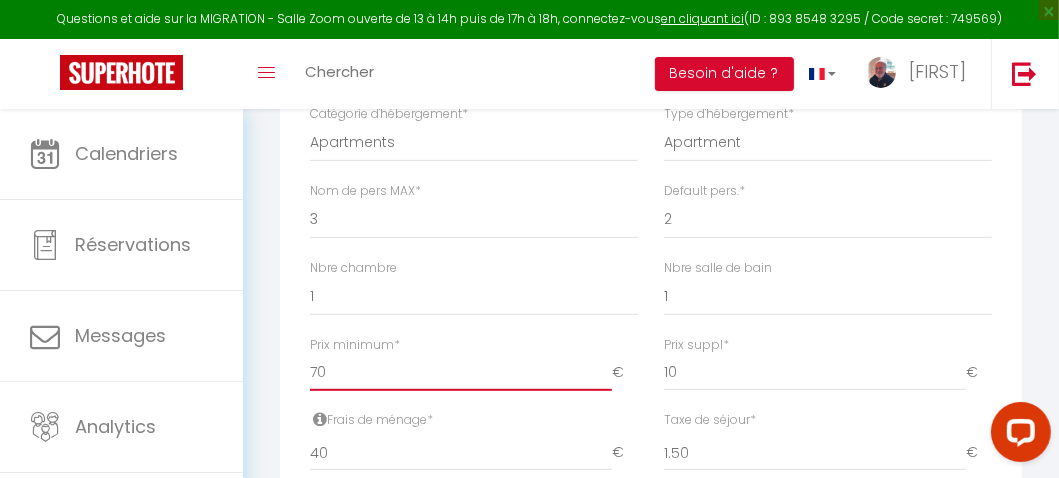 scroll, scrollTop: 0, scrollLeft: 0, axis: both 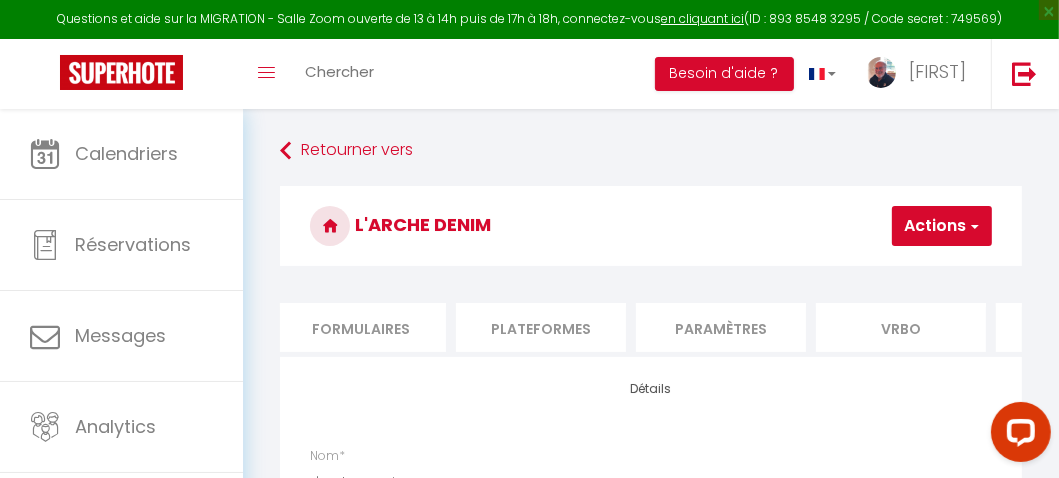 click on "Plateformes" at bounding box center [541, 327] 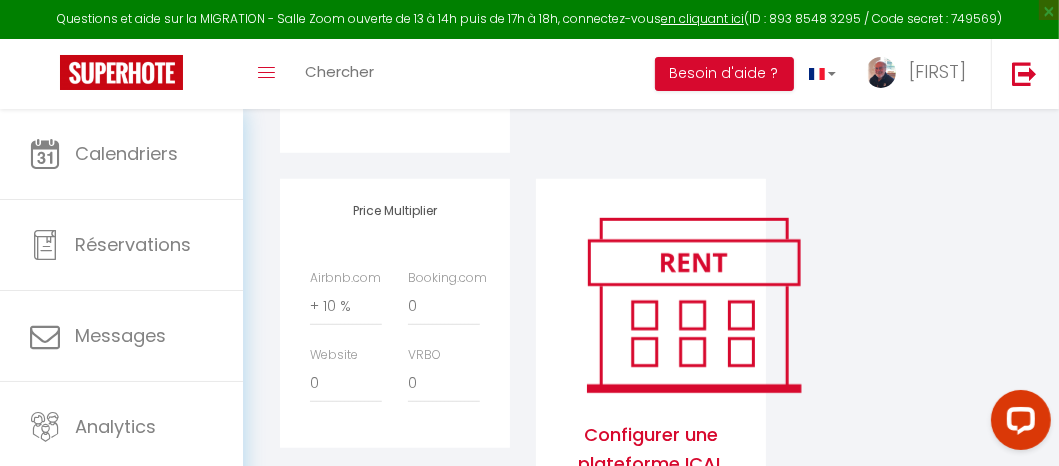 scroll, scrollTop: 1028, scrollLeft: 0, axis: vertical 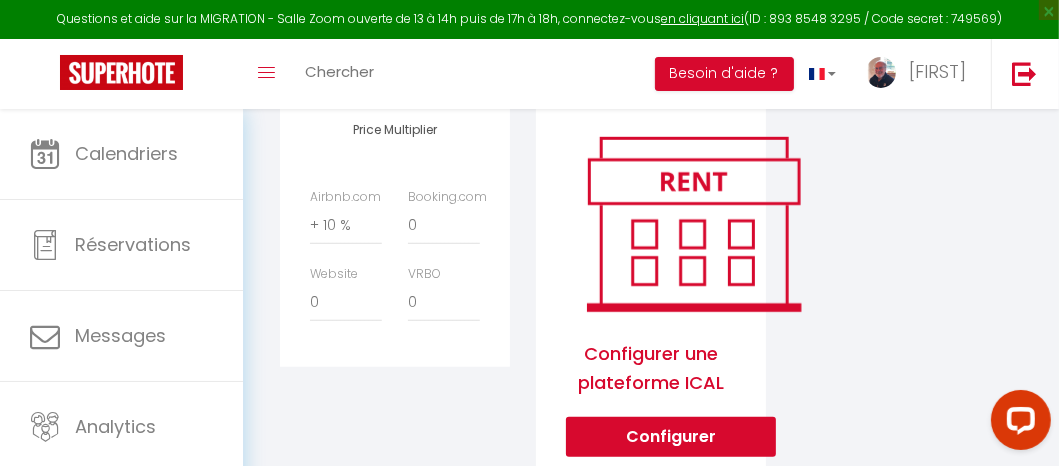 drag, startPoint x: 1062, startPoint y: 116, endPoint x: 59, endPoint y: 18, distance: 1007.77625 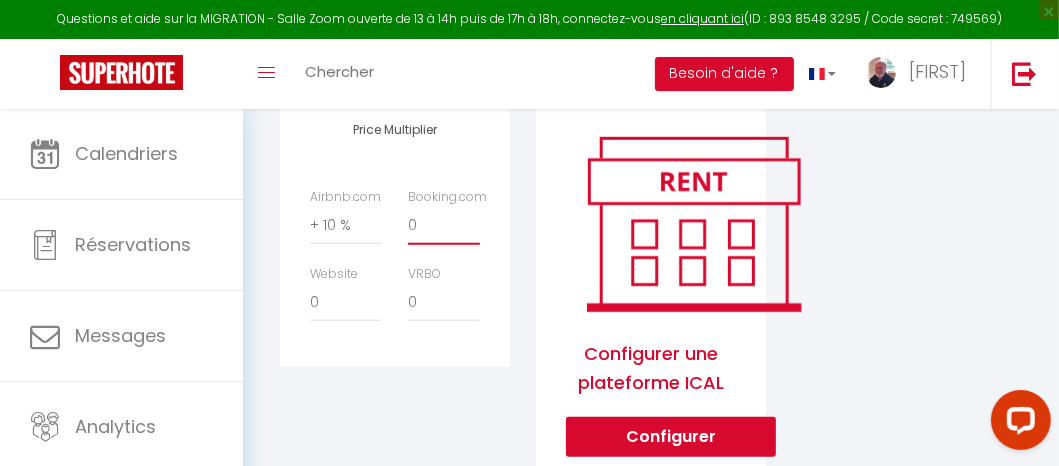 click on "0
+ 1 %
+ 2 %
+ 3 %
+ 4 %
+ 5 %
+ 6 %
+ 7 %
+ 8 %
+ 9 %" at bounding box center [444, 226] 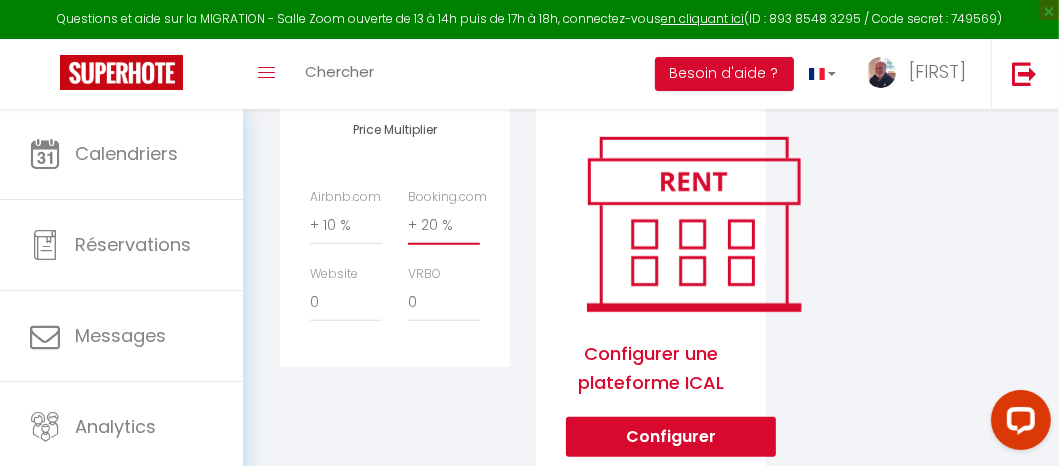 click on "0
+ 1 %
+ 2 %
+ 3 %
+ 4 %
+ 5 %
+ 6 %
+ 7 %
+ 8 %
+ 9 %" at bounding box center (444, 226) 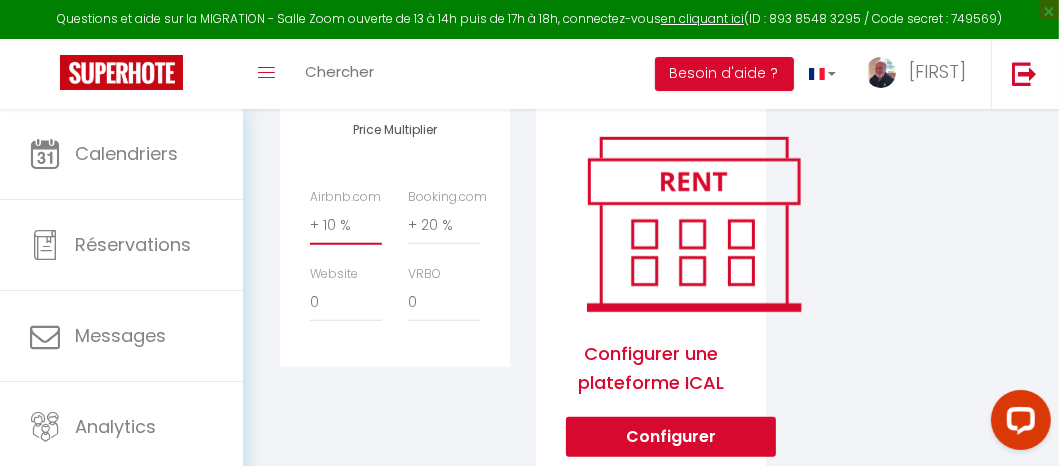 click on "0
+ 1 %
+ 2 %
+ 3 %
+ 4 %
+ 5 %
+ 6 %
+ 7 %
+ 8 %
+ 9 %" at bounding box center (346, 226) 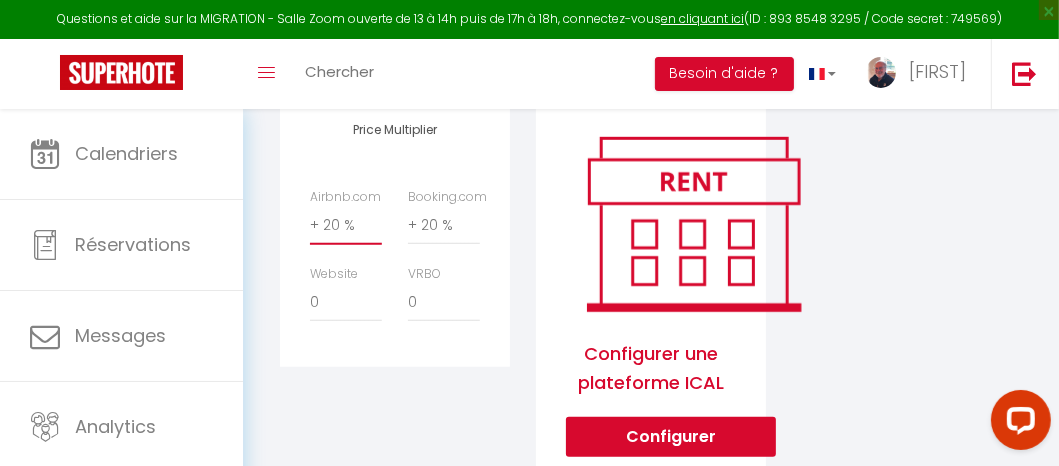 click on "0
+ 1 %
+ 2 %
+ 3 %
+ 4 %
+ 5 %
+ 6 %
+ 7 %
+ 8 %
+ 9 %" at bounding box center (346, 226) 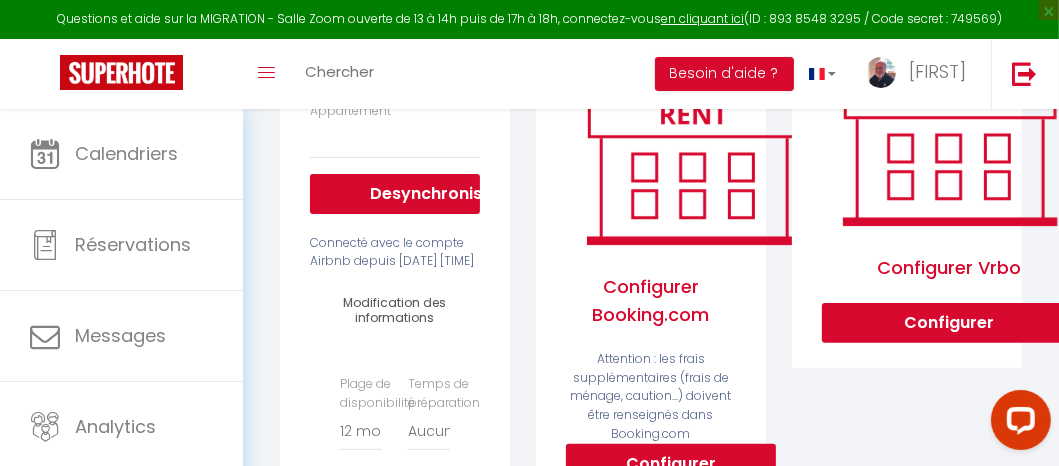 scroll, scrollTop: 284, scrollLeft: 0, axis: vertical 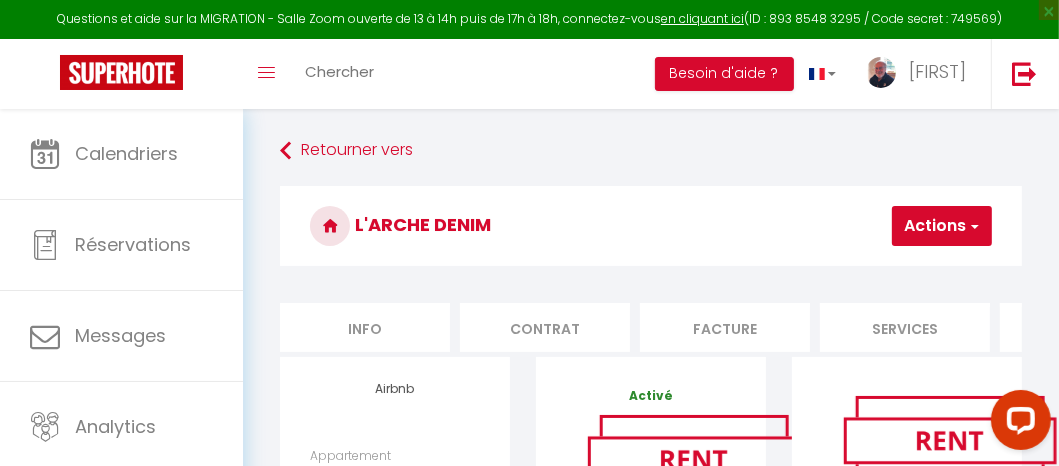 click on "Info" at bounding box center (365, 327) 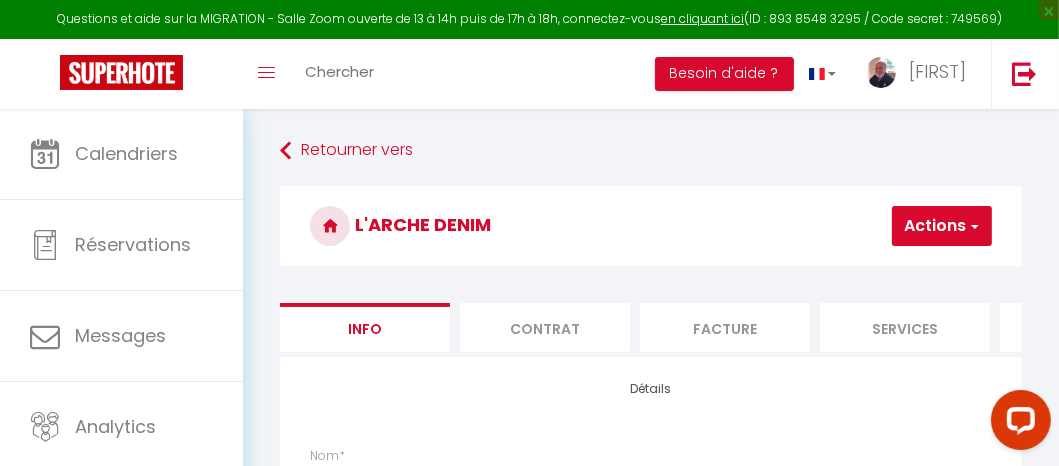 checkbox on "false" 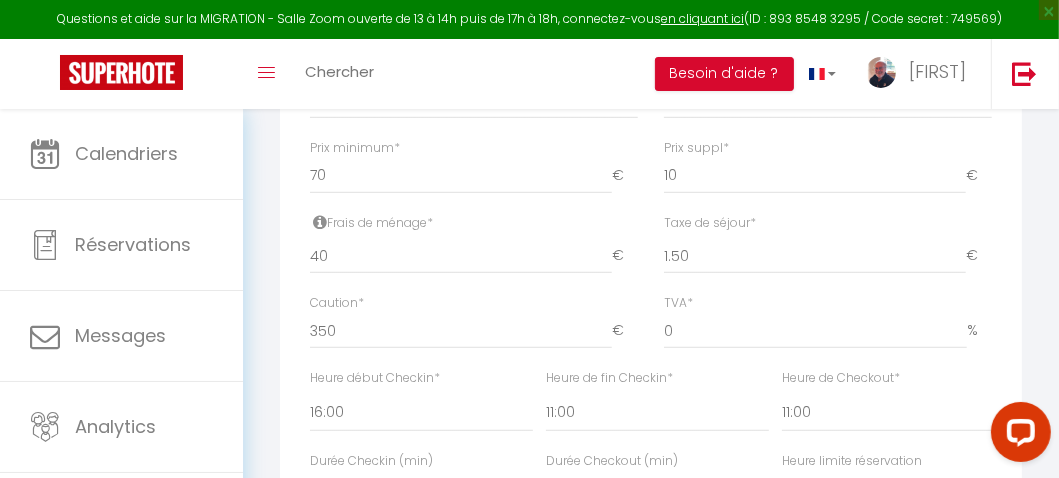 scroll, scrollTop: 720, scrollLeft: 0, axis: vertical 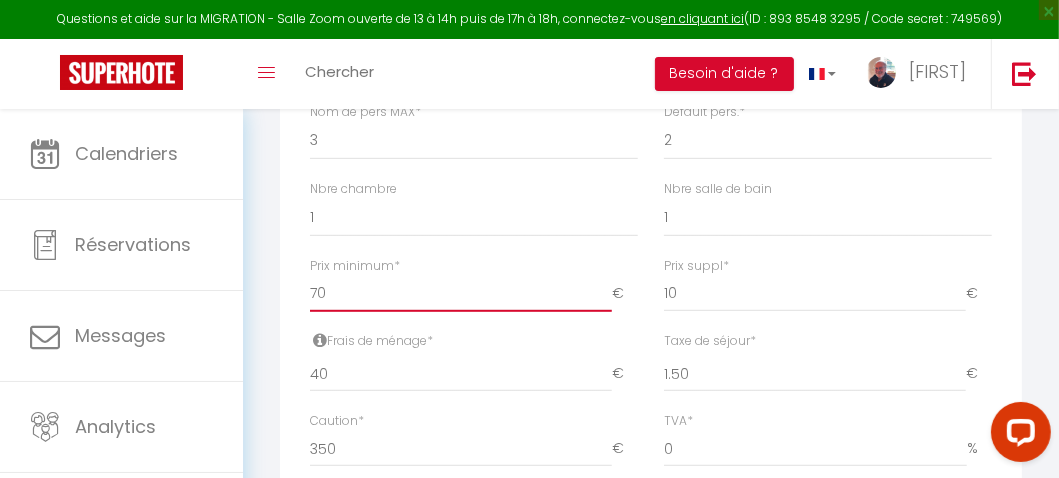 type on "69" 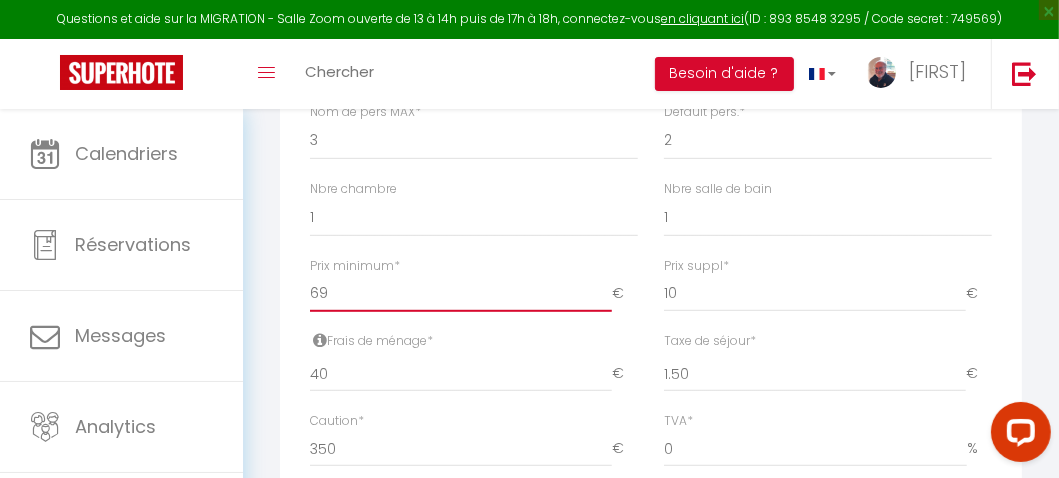 checkbox on "false" 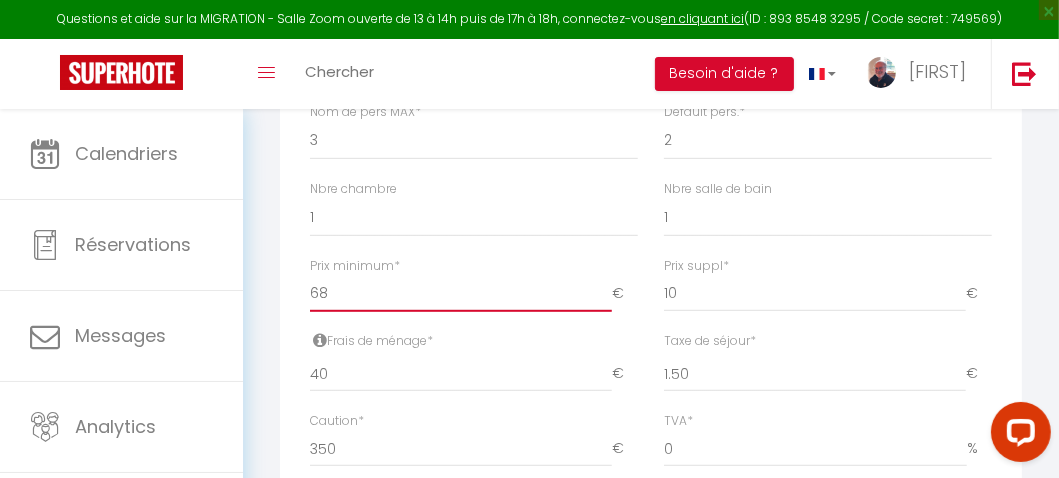 checkbox on "false" 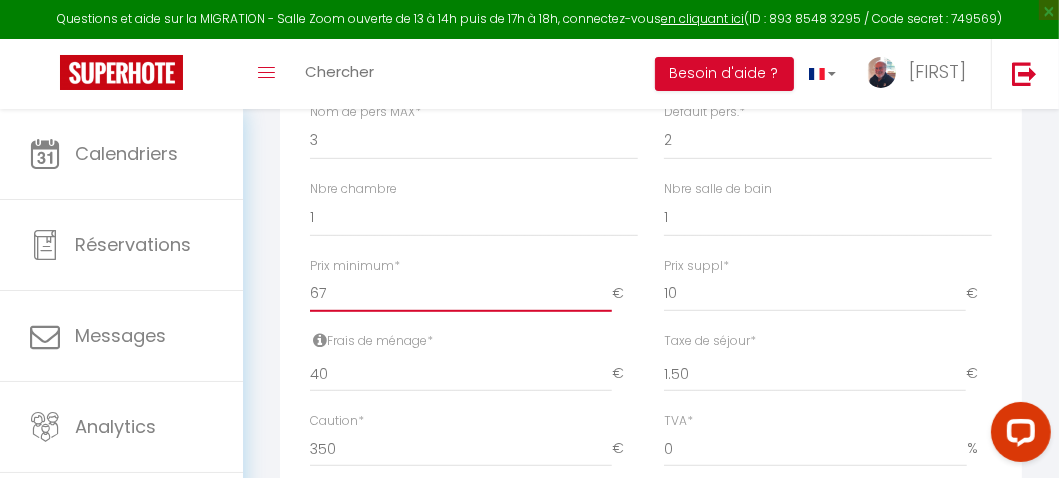 type 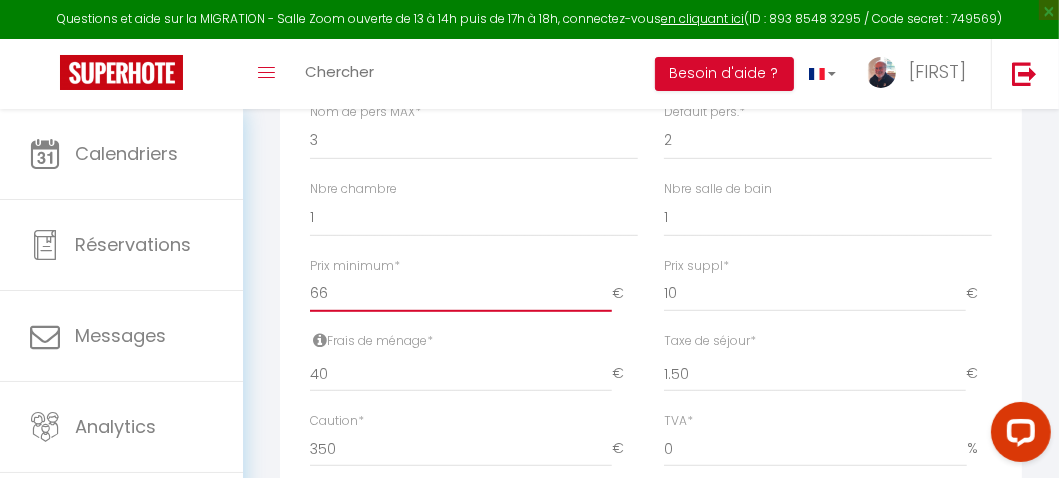 click on "66" at bounding box center [461, 294] 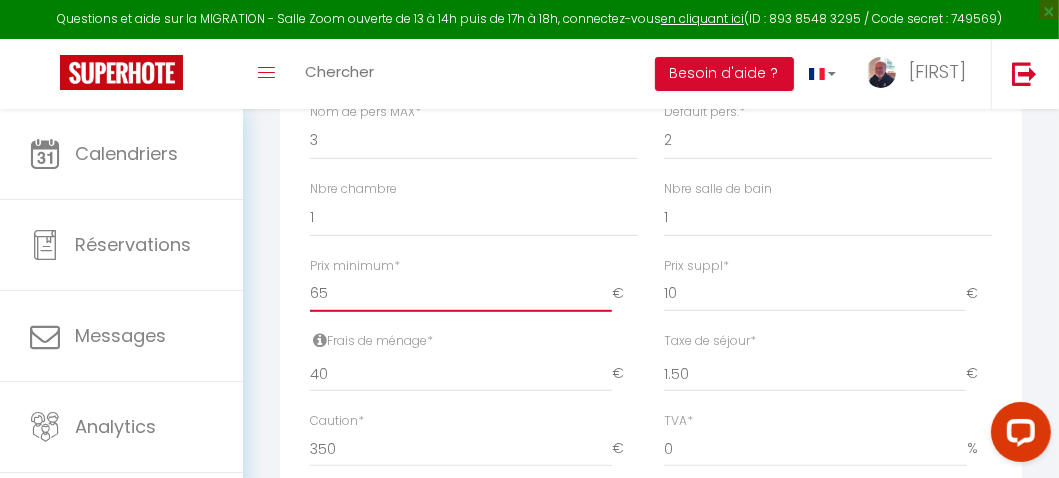 click on "65" at bounding box center [461, 294] 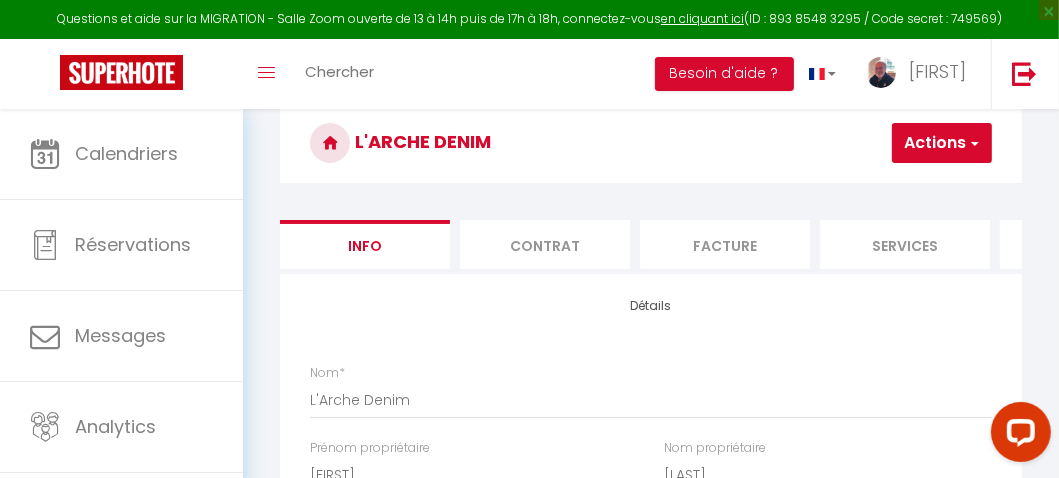 scroll, scrollTop: 0, scrollLeft: 0, axis: both 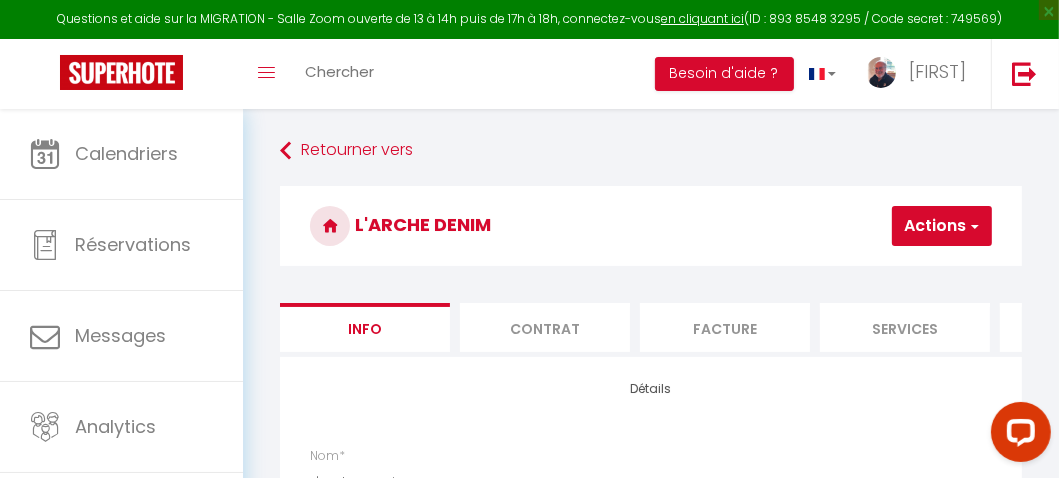 click at bounding box center (973, 226) 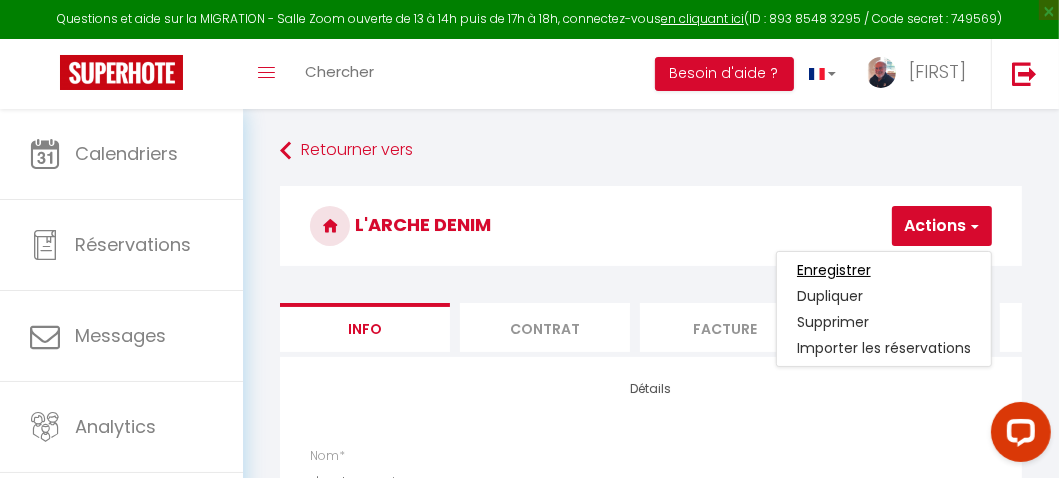 click on "Enregistrer" at bounding box center [834, 270] 